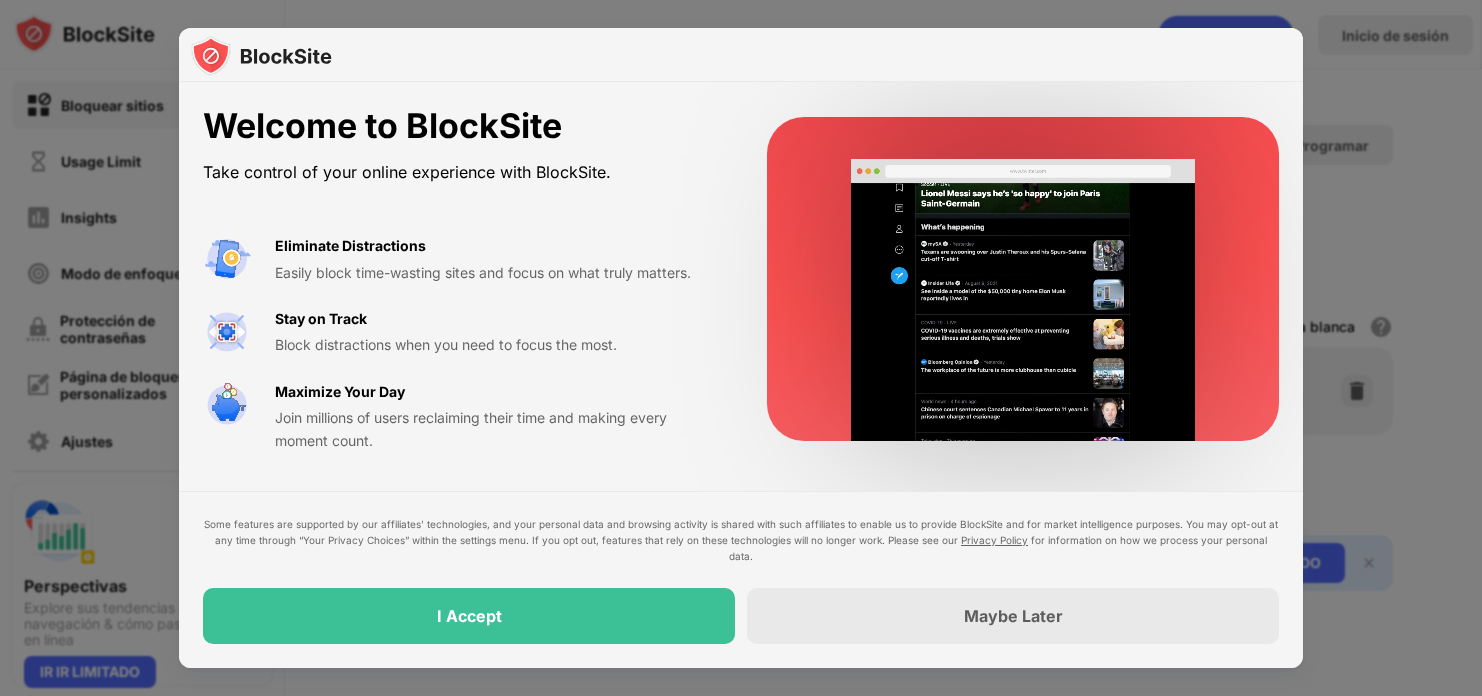 scroll, scrollTop: 0, scrollLeft: 0, axis: both 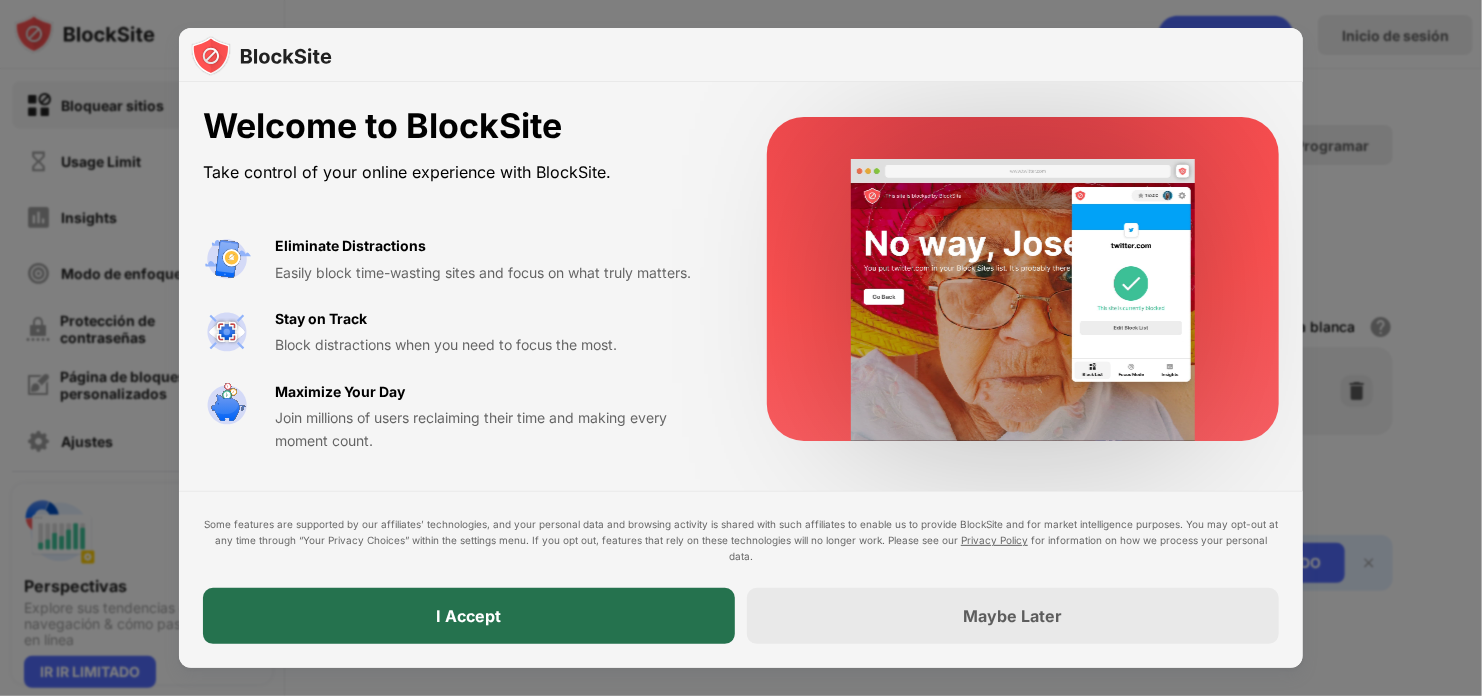 click on "I Accept" at bounding box center [469, 616] 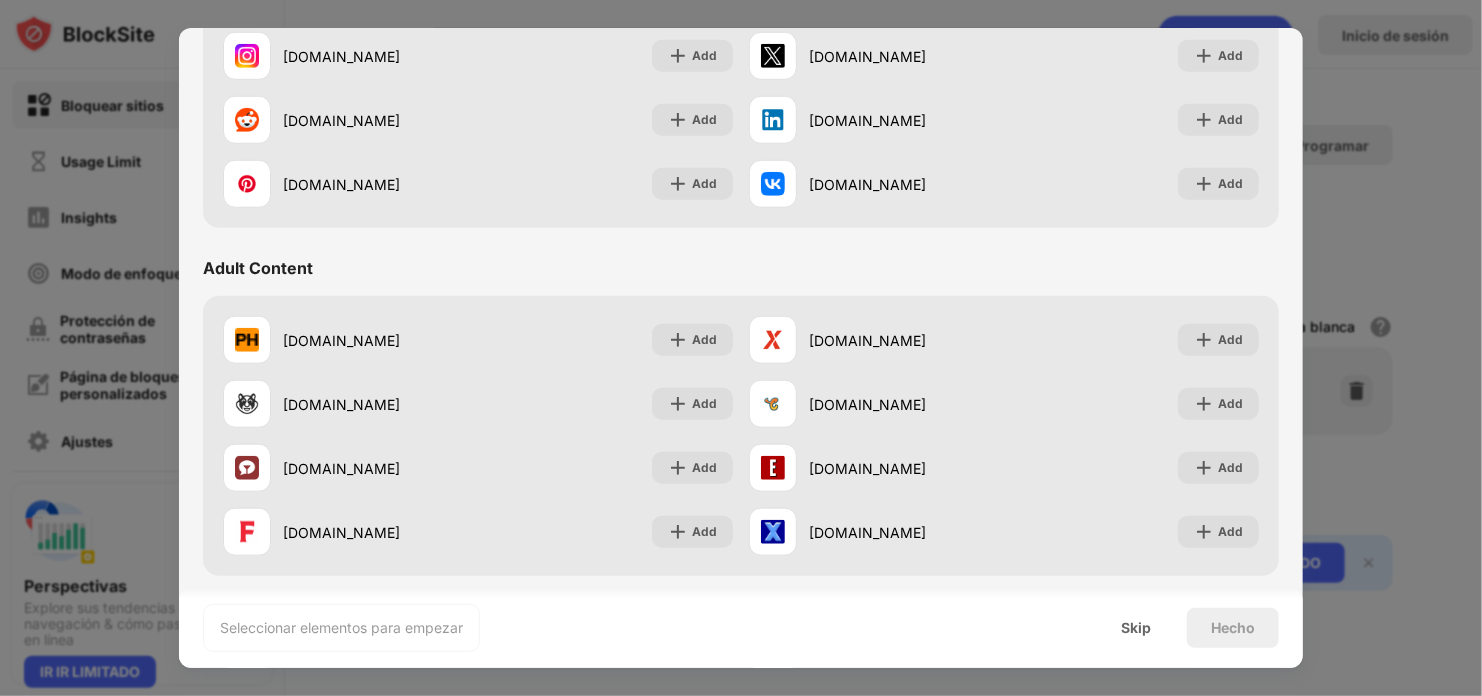 scroll, scrollTop: 698, scrollLeft: 0, axis: vertical 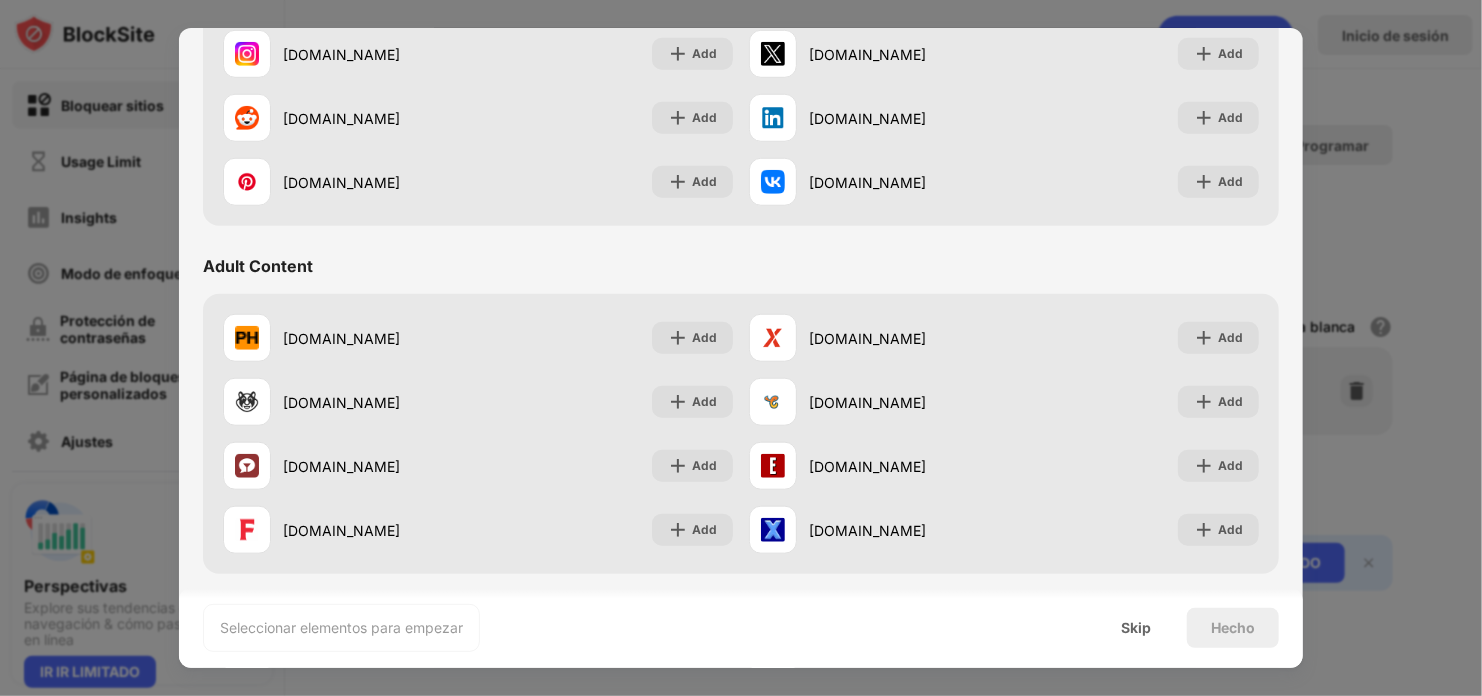 click on "Adult Content" at bounding box center [258, 266] 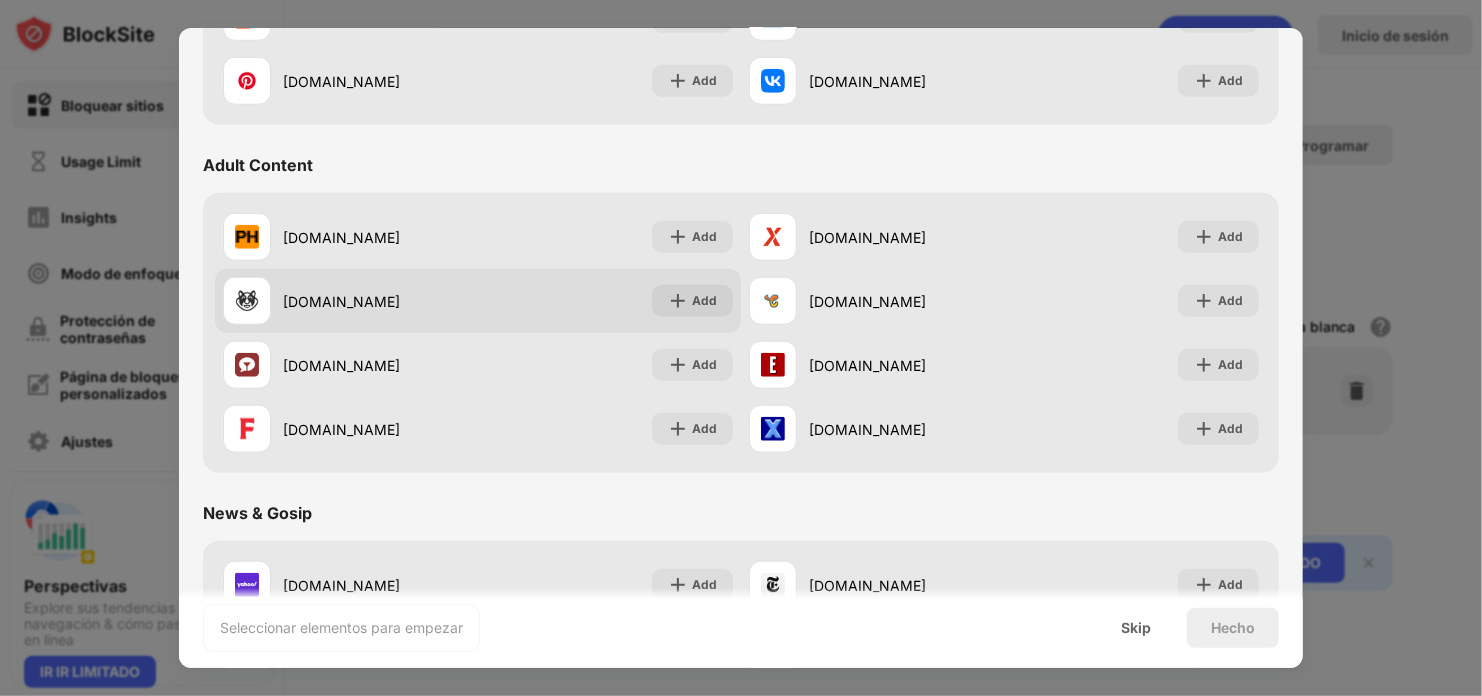scroll, scrollTop: 775, scrollLeft: 0, axis: vertical 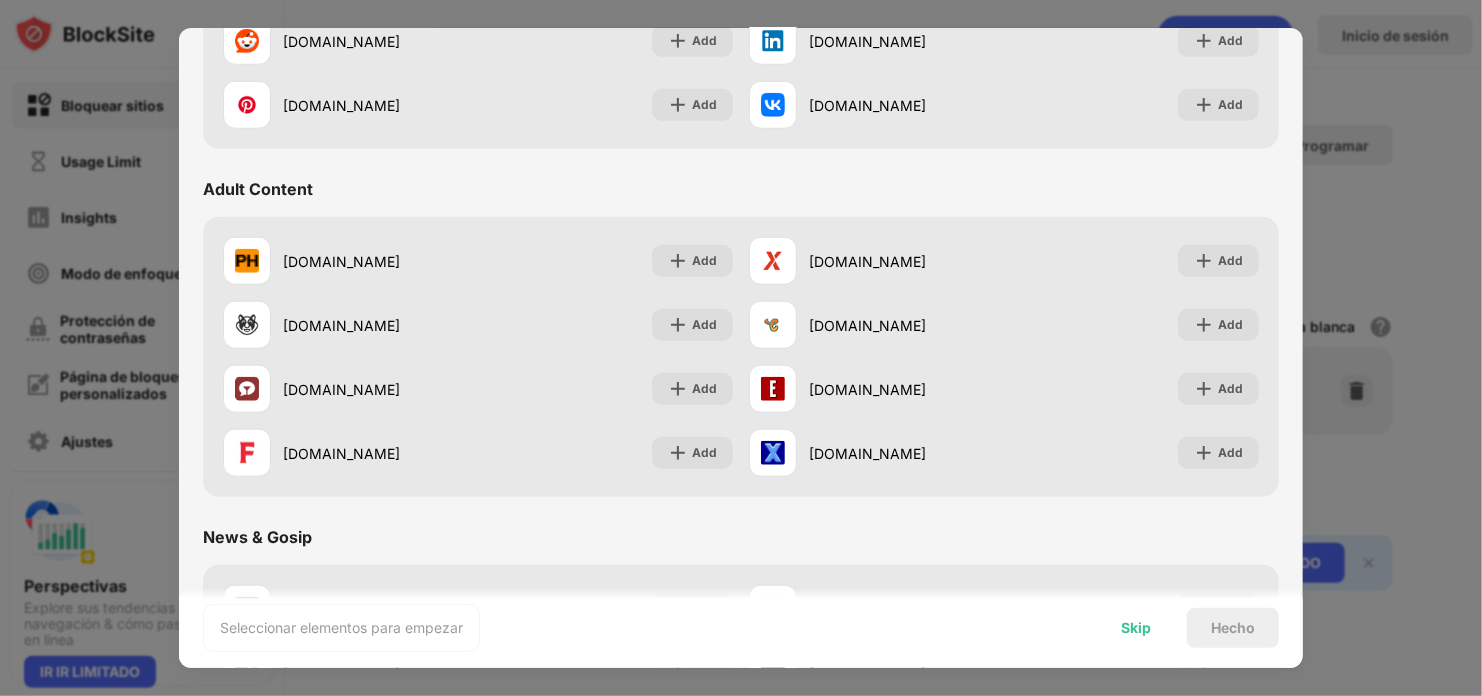 click on "Skip" at bounding box center (1136, 628) 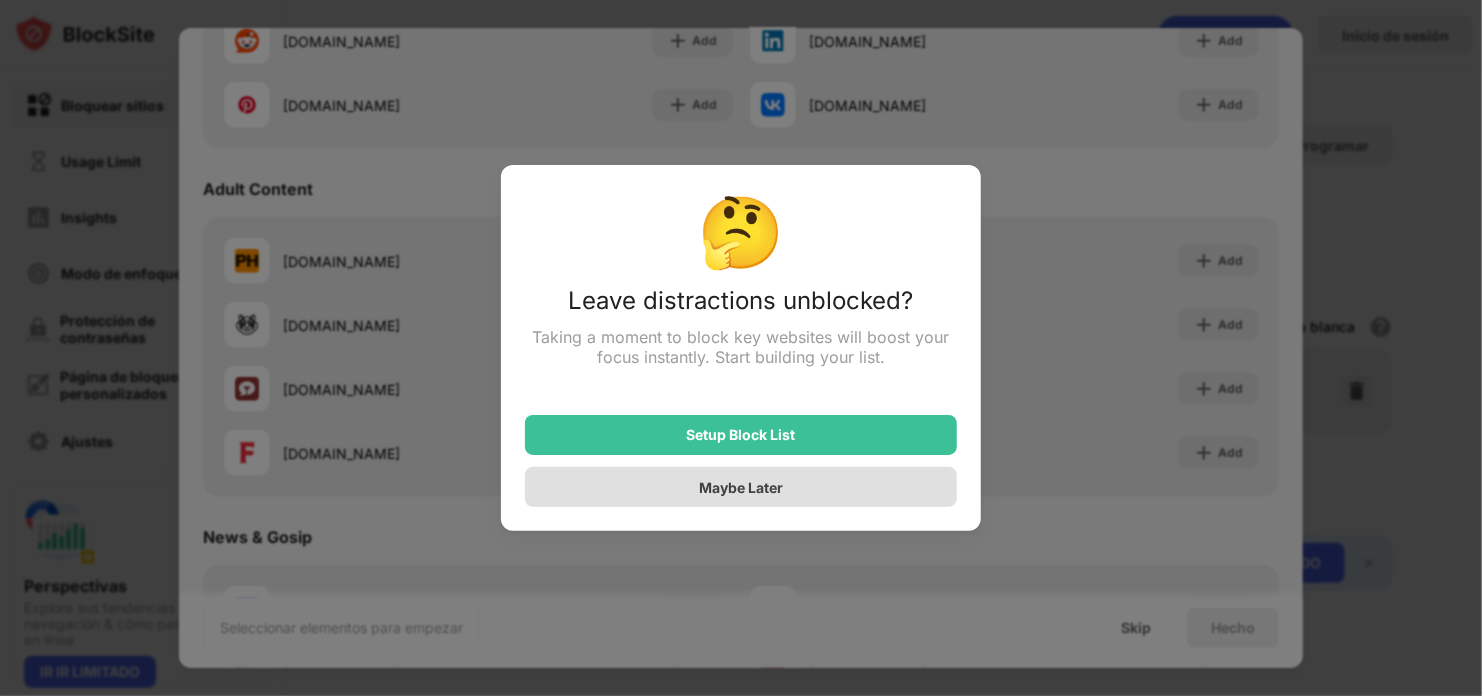 click on "Maybe Later" at bounding box center (741, 487) 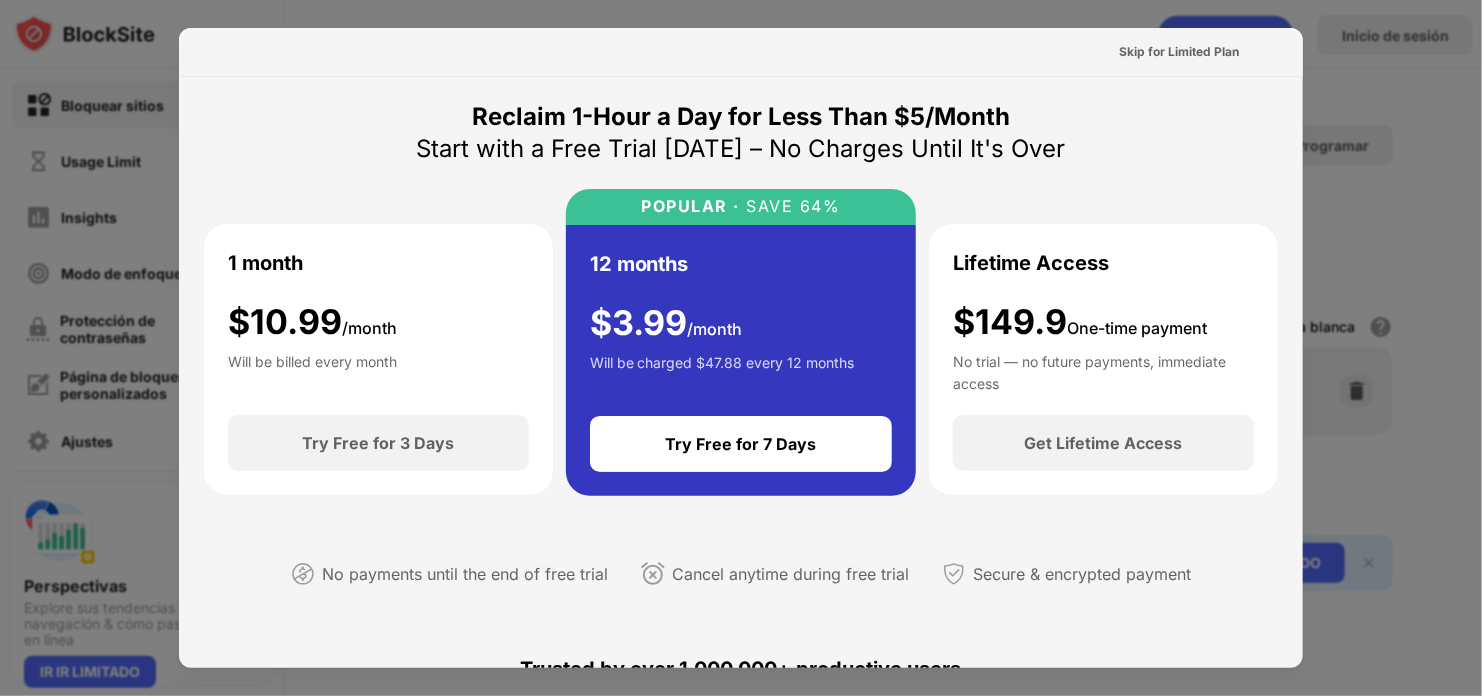 scroll, scrollTop: 176, scrollLeft: 0, axis: vertical 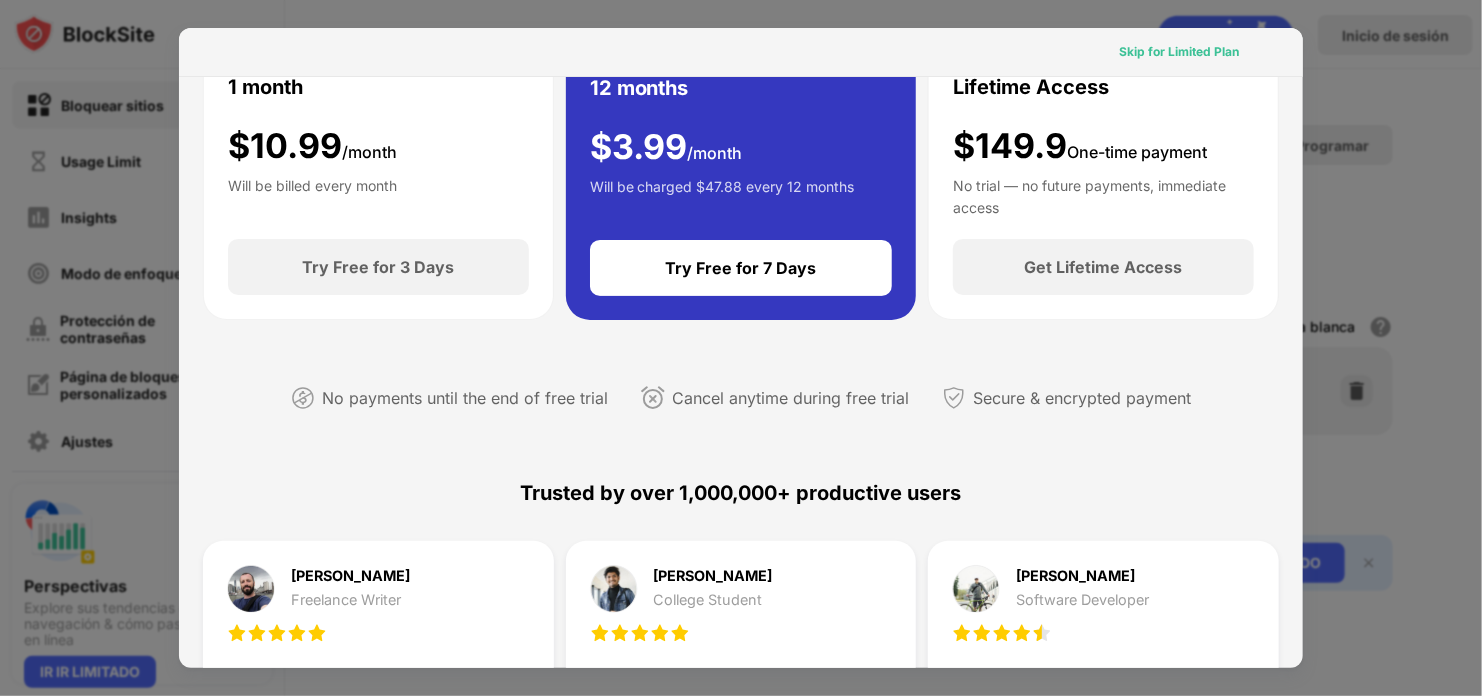 click on "Skip for Limited Plan" at bounding box center (1179, 52) 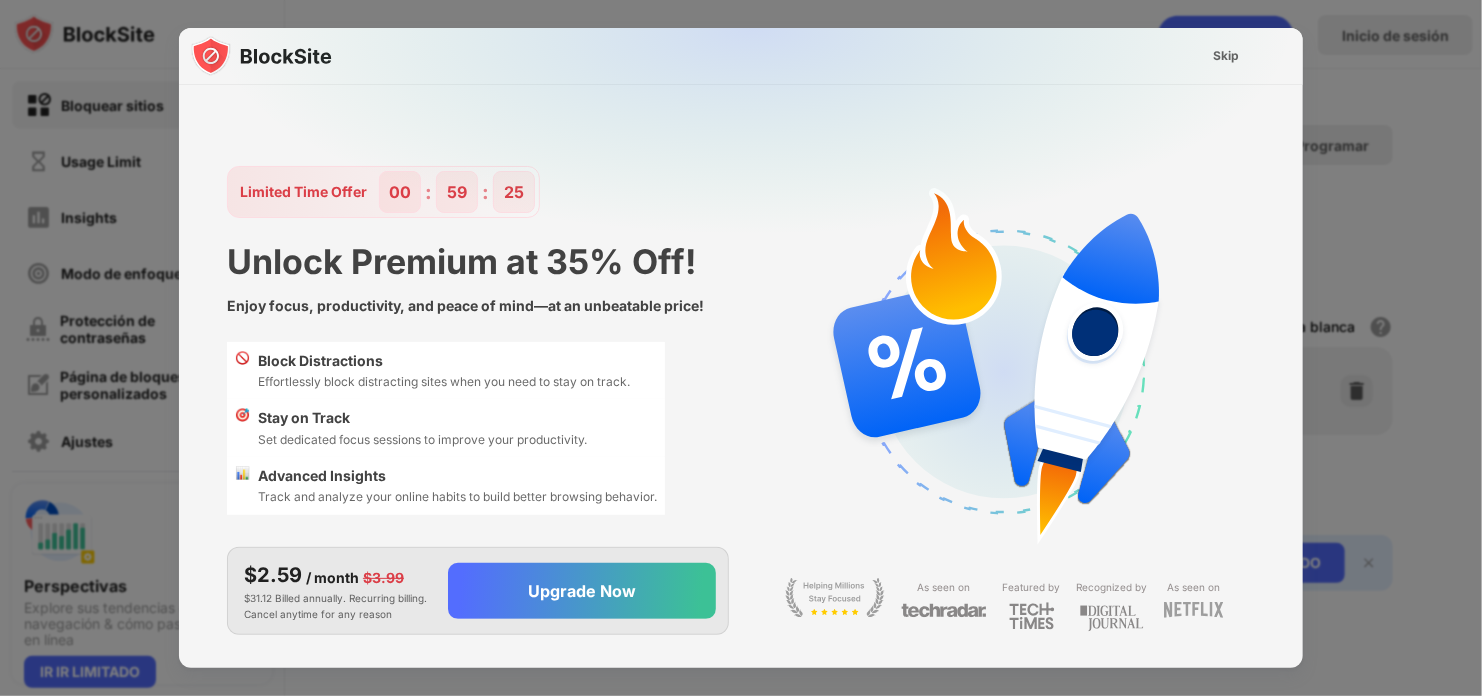 scroll, scrollTop: 0, scrollLeft: 0, axis: both 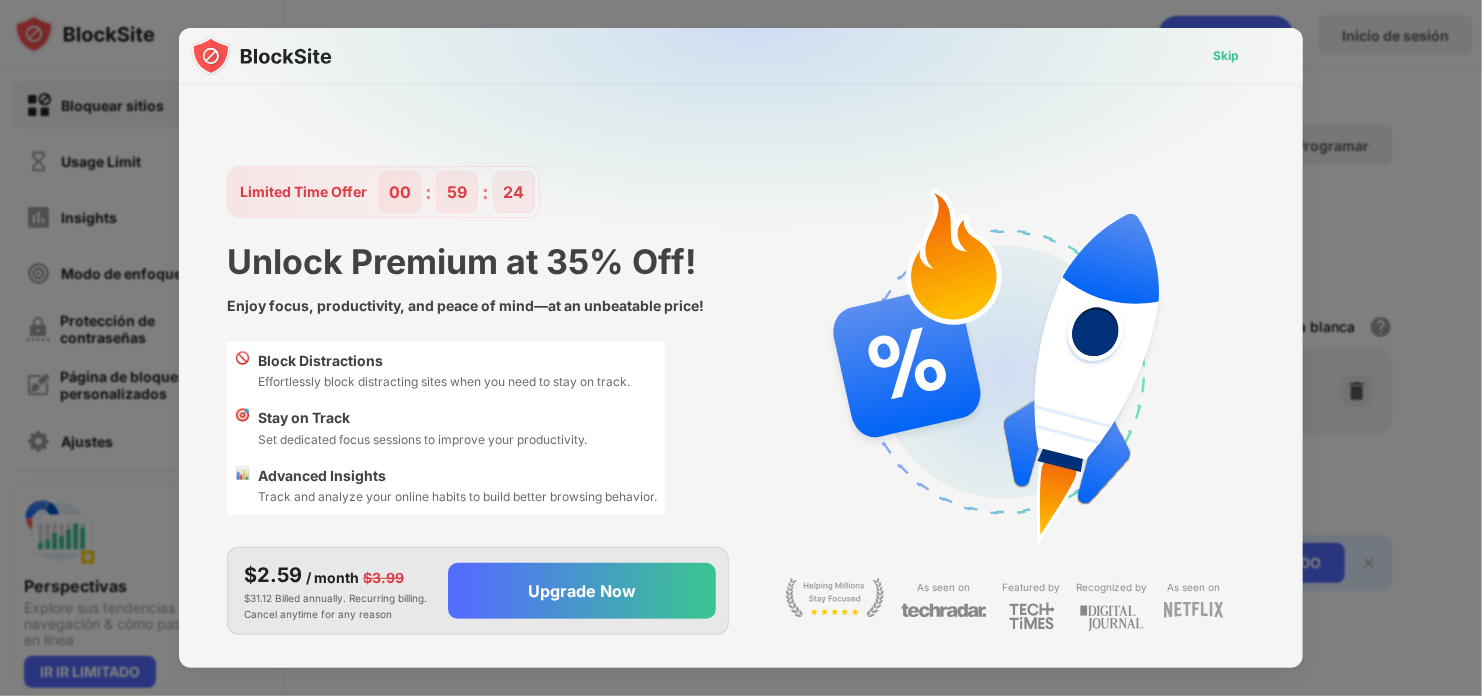 click on "Skip" at bounding box center [1226, 56] 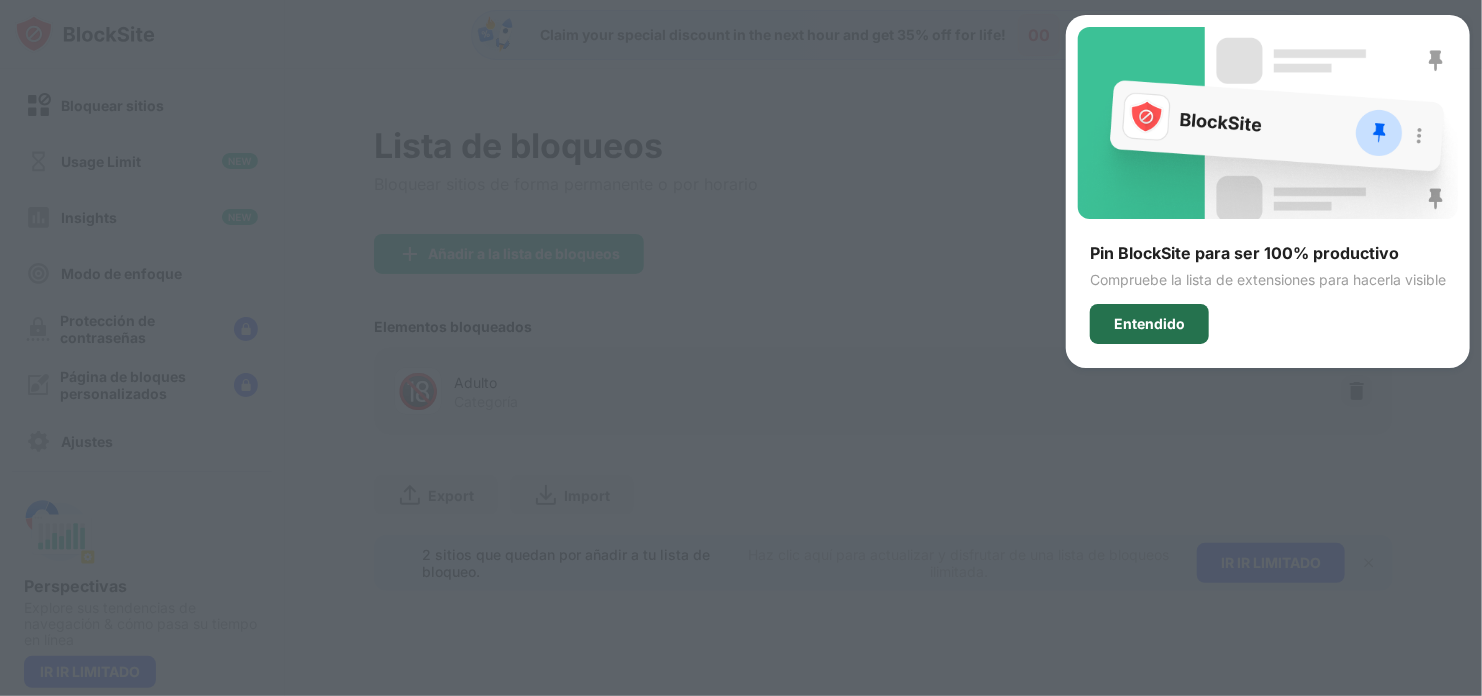 click on "Entendido" at bounding box center (1149, 324) 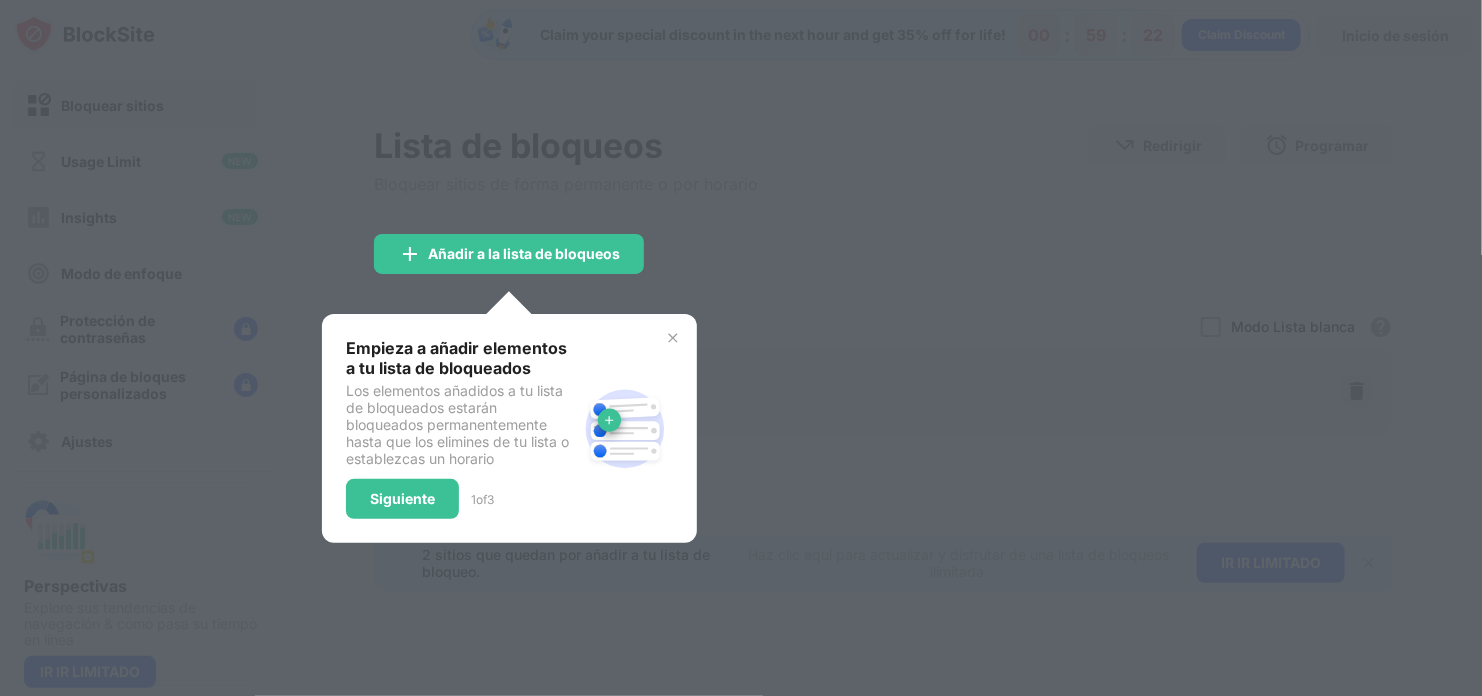click at bounding box center (741, 348) 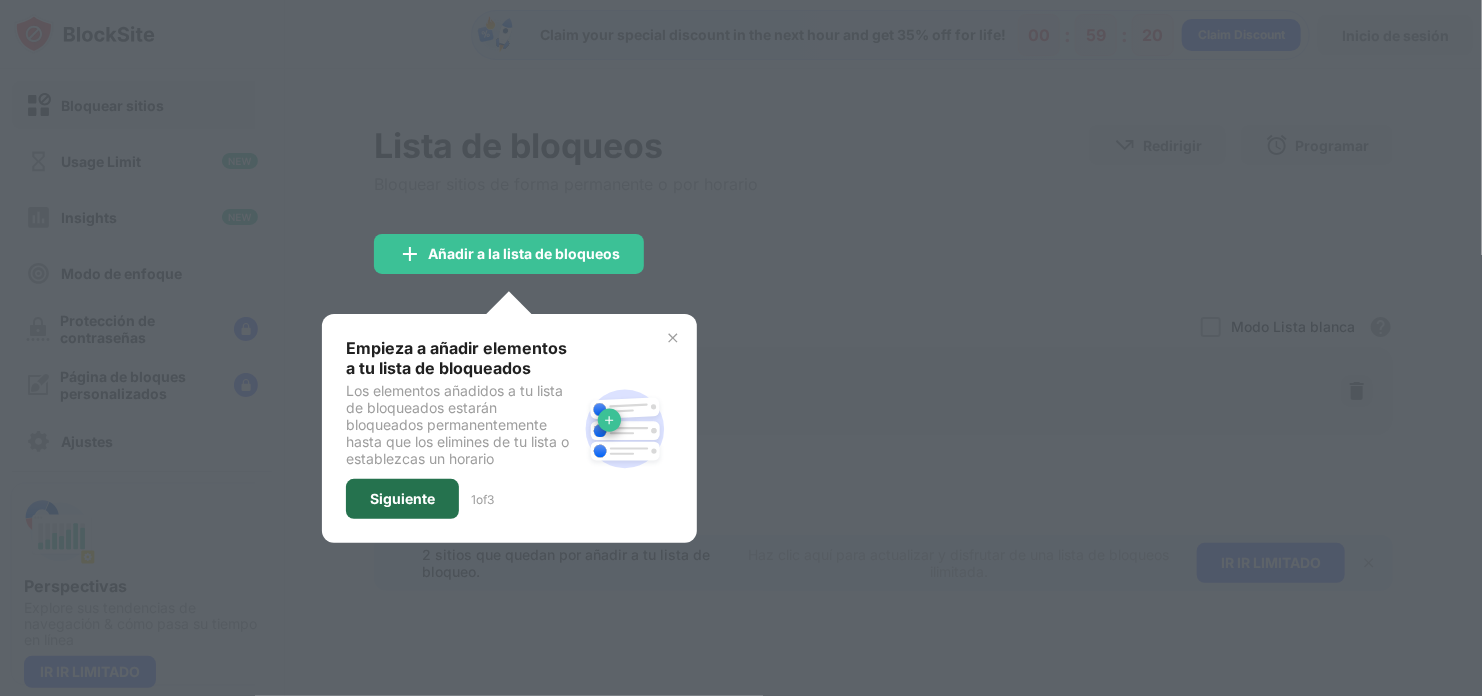 click on "Siguiente" at bounding box center [402, 499] 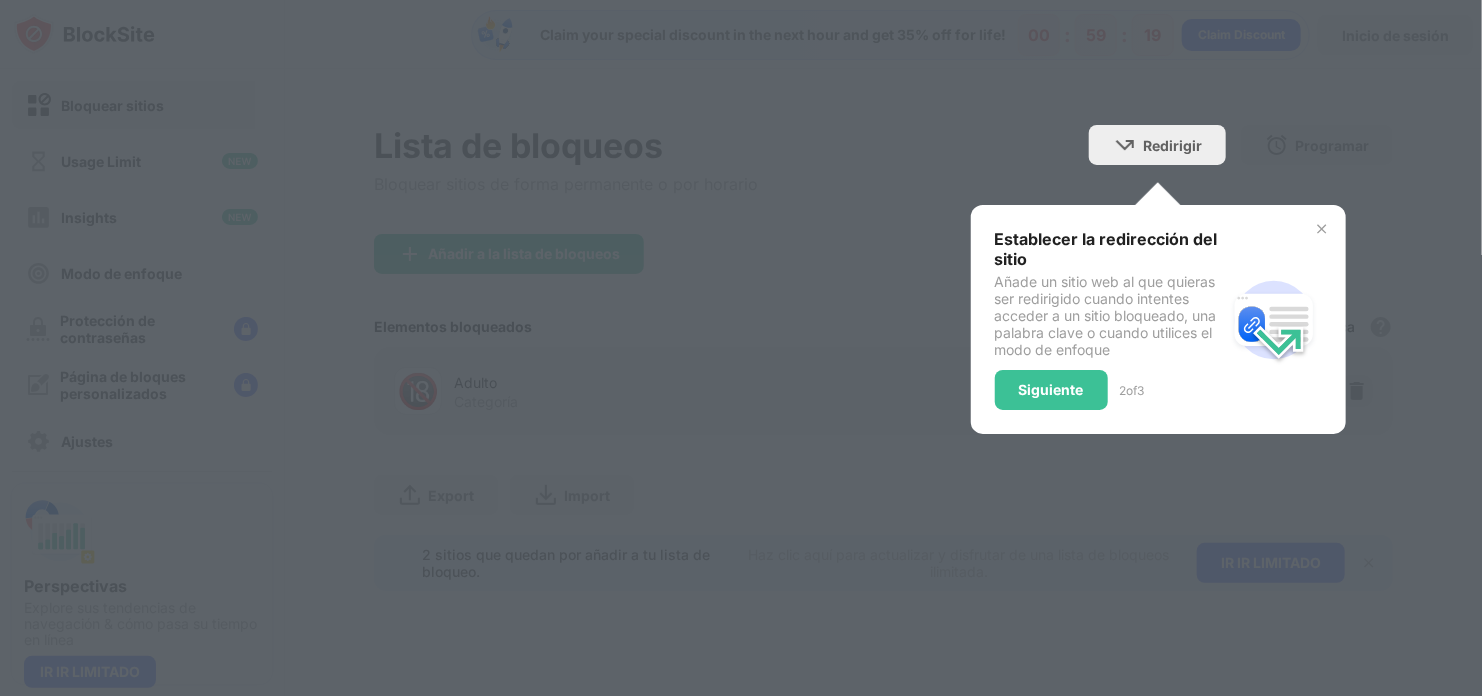 click at bounding box center [741, 348] 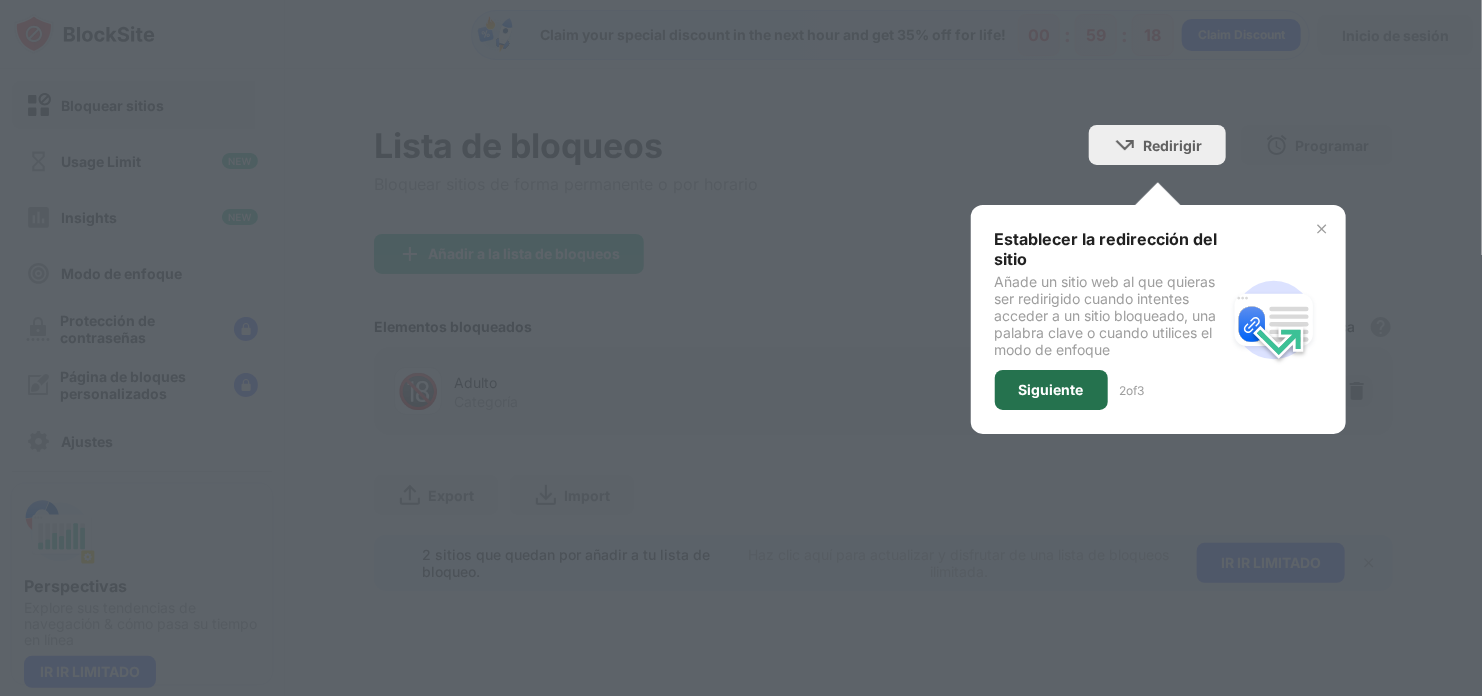 click on "Siguiente" at bounding box center [1051, 390] 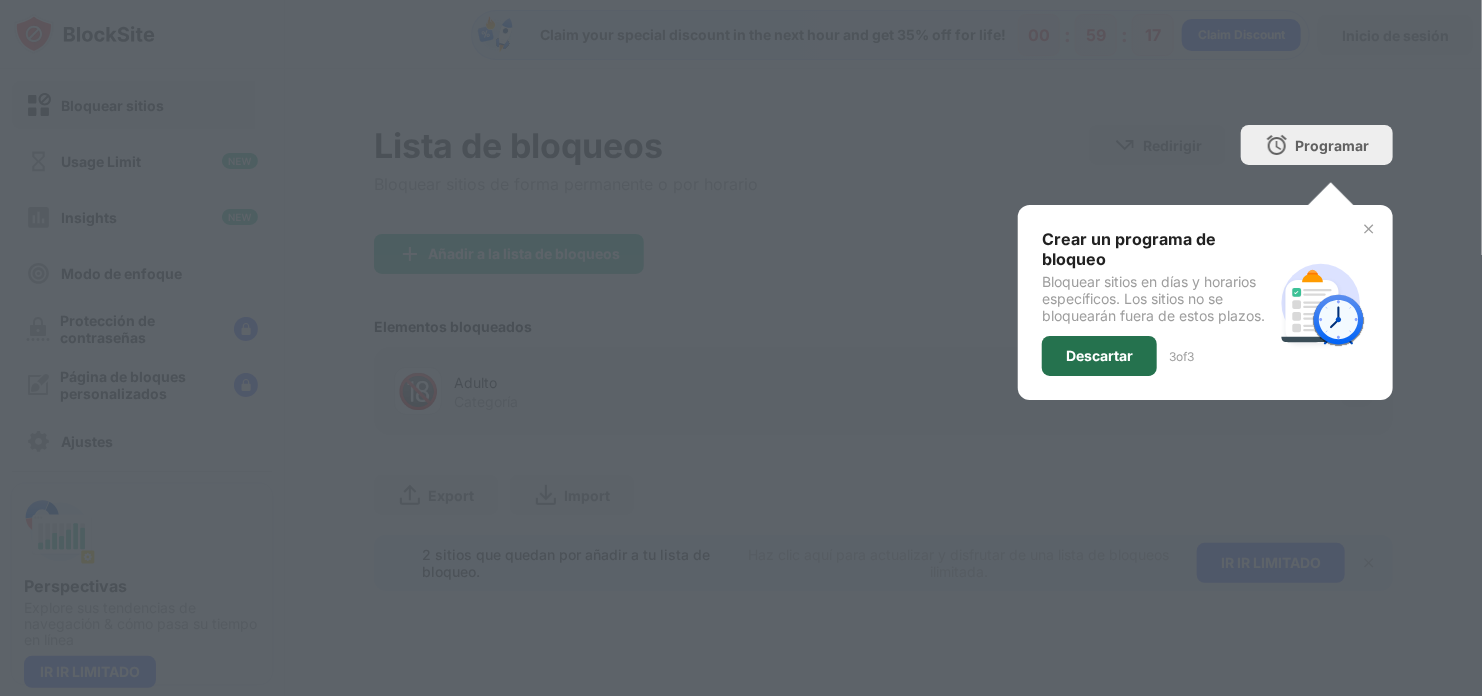 click on "Descartar" at bounding box center [1099, 356] 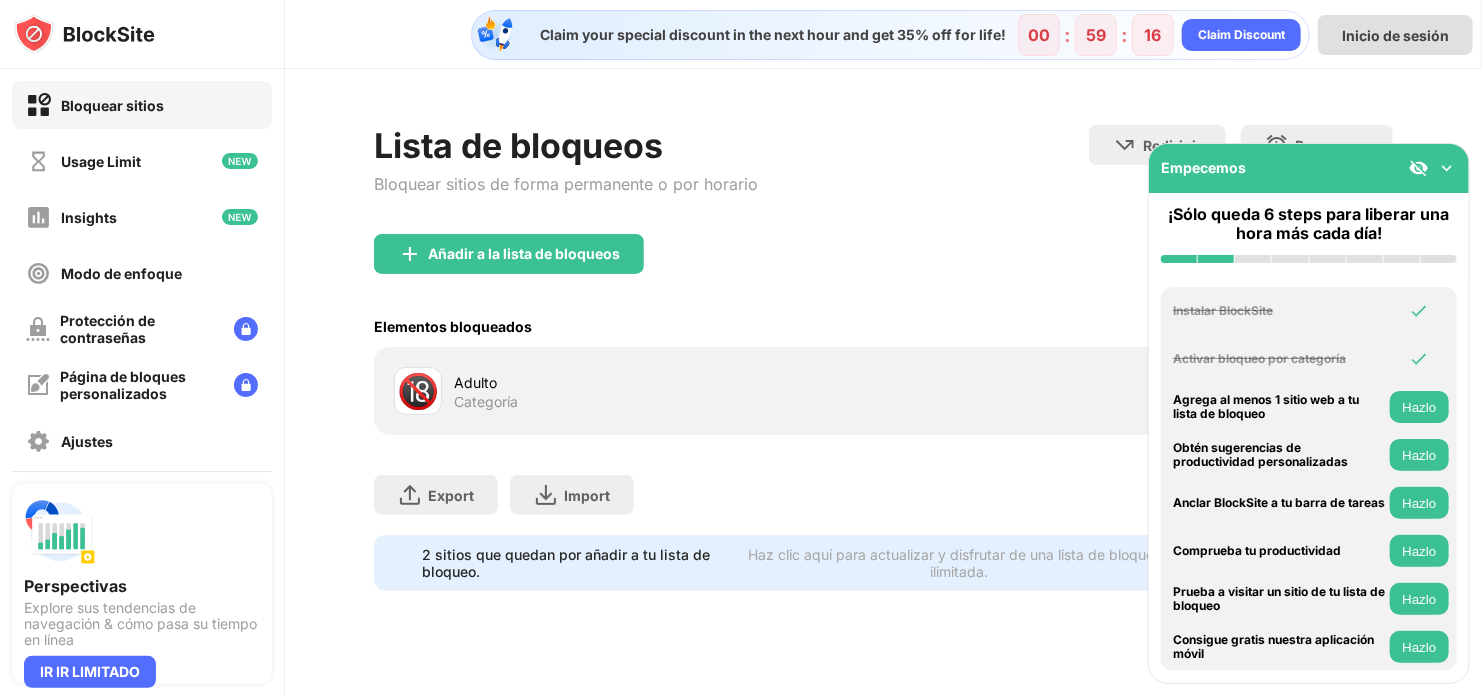 click on "Inicio de sesión" at bounding box center (1395, 35) 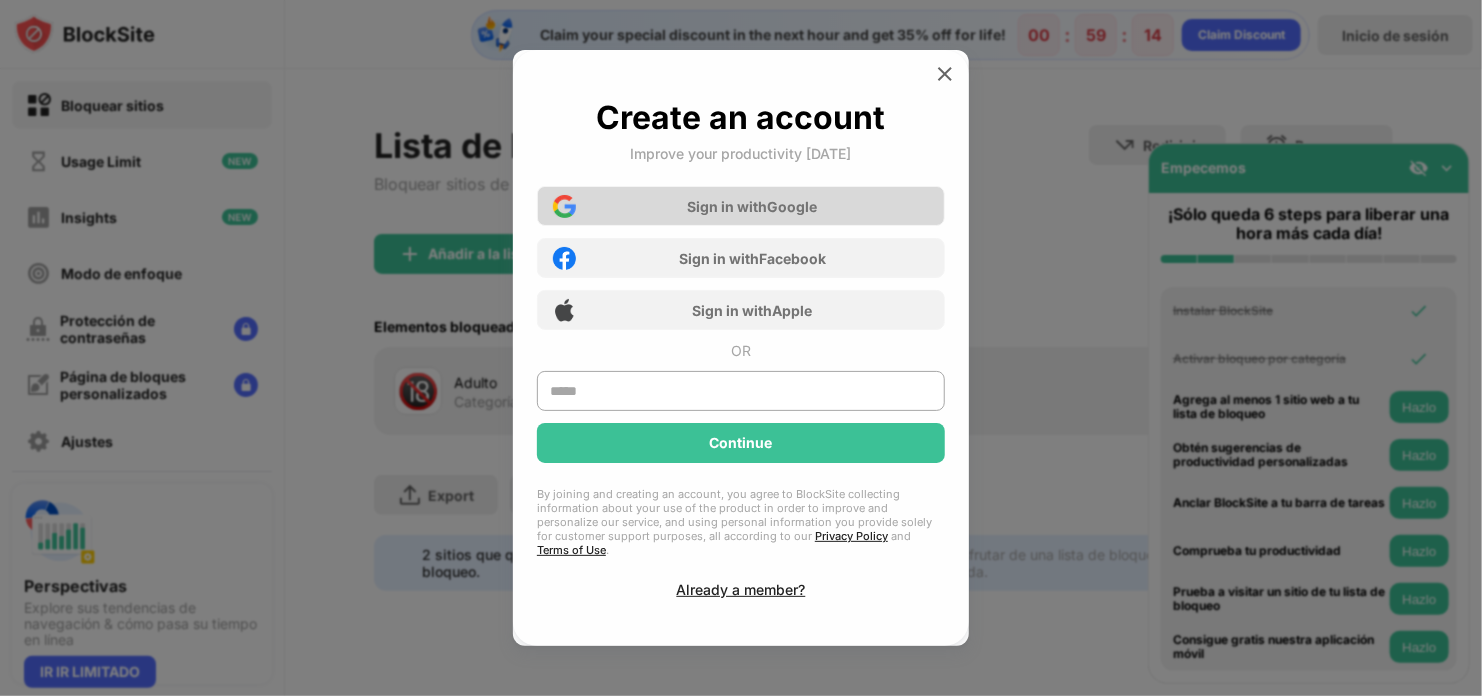 click on "Sign in with  Google" at bounding box center [741, 206] 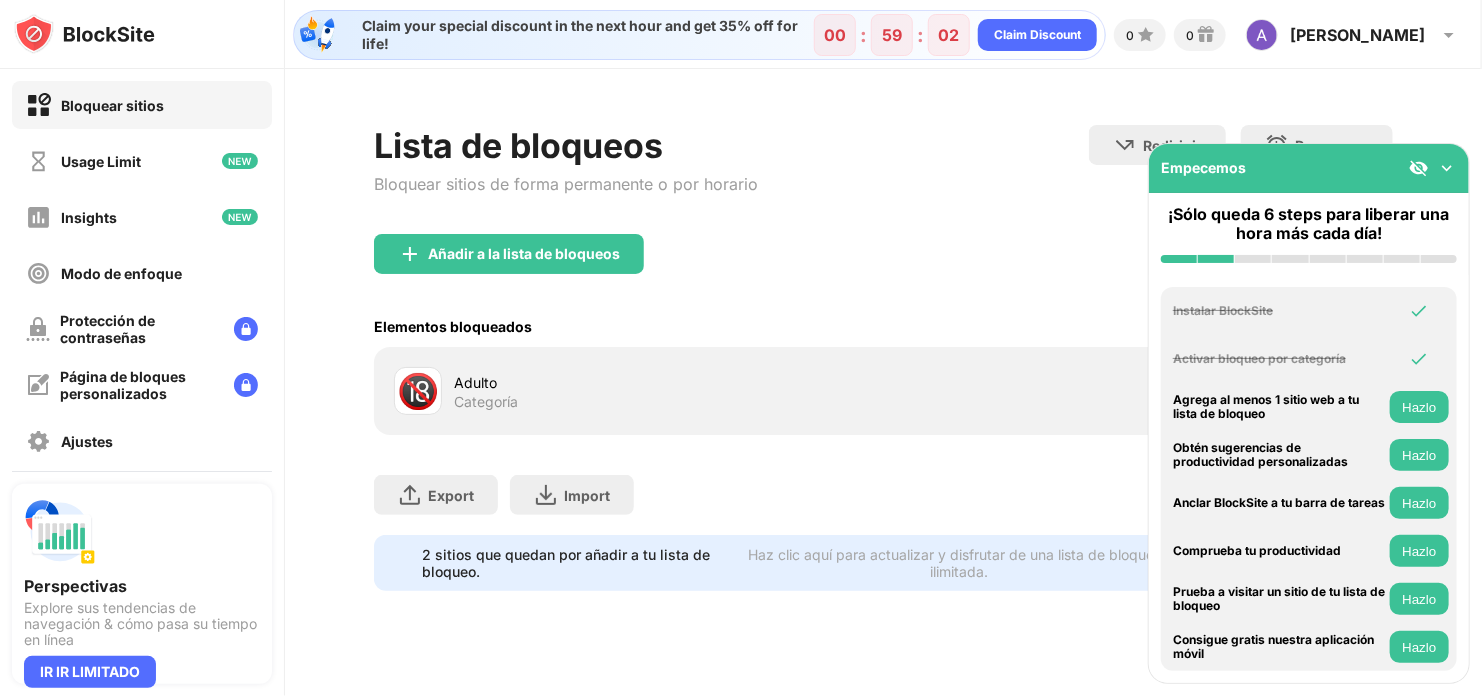 click at bounding box center [1447, 168] 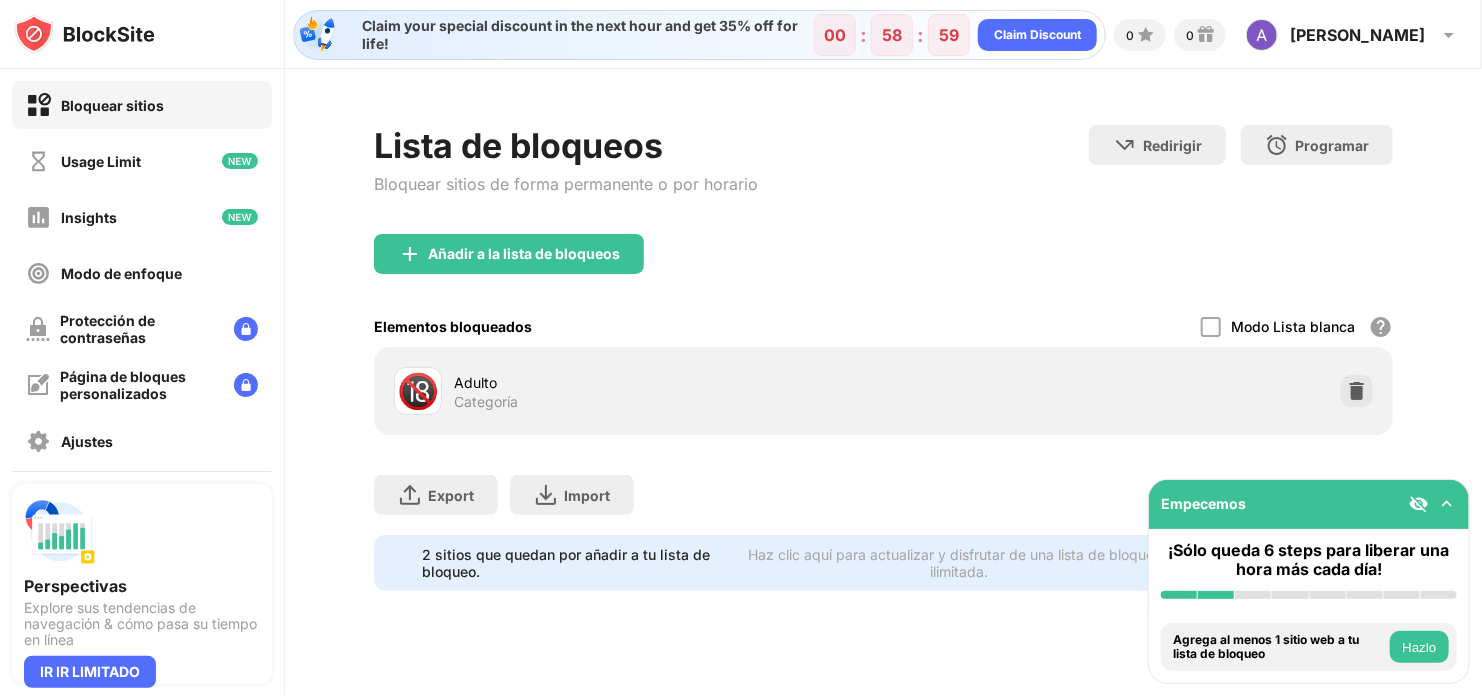click on "Adulto Categoría" at bounding box center [669, 391] 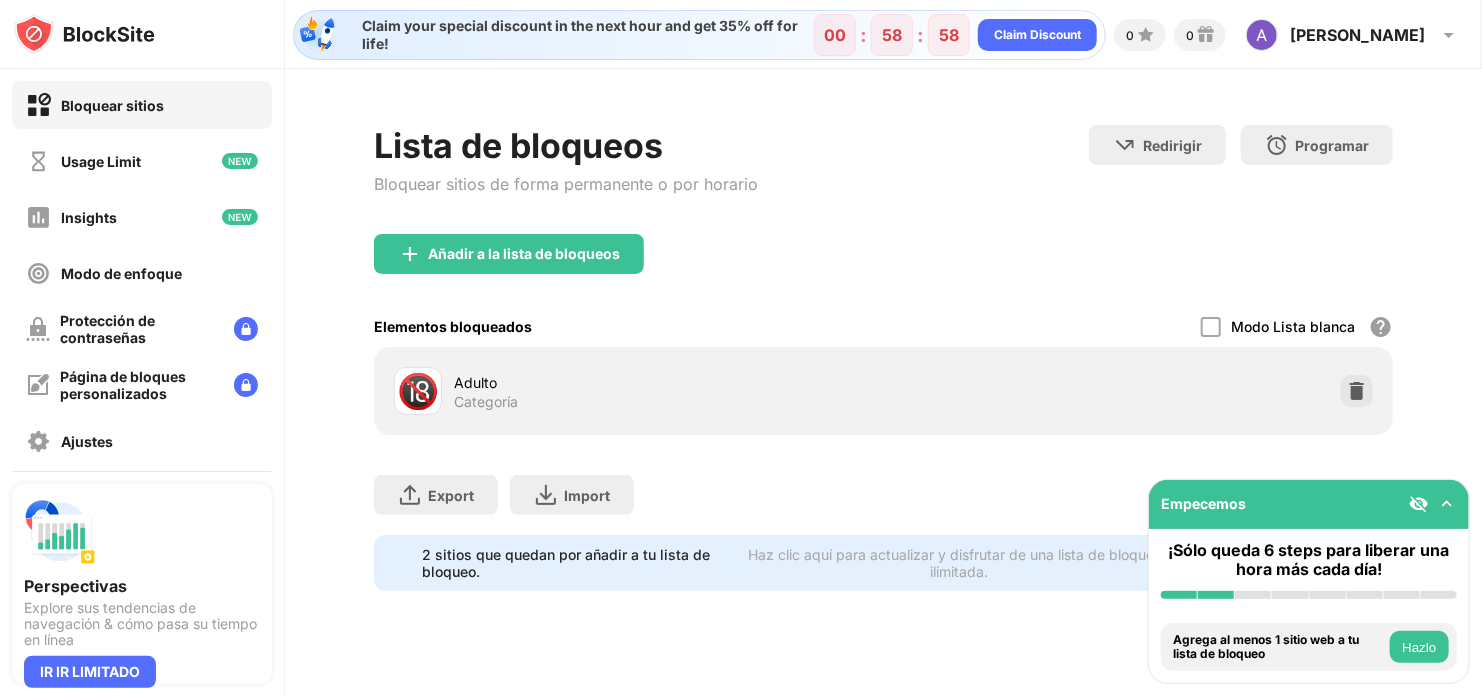 click on "Adulto" at bounding box center (669, 382) 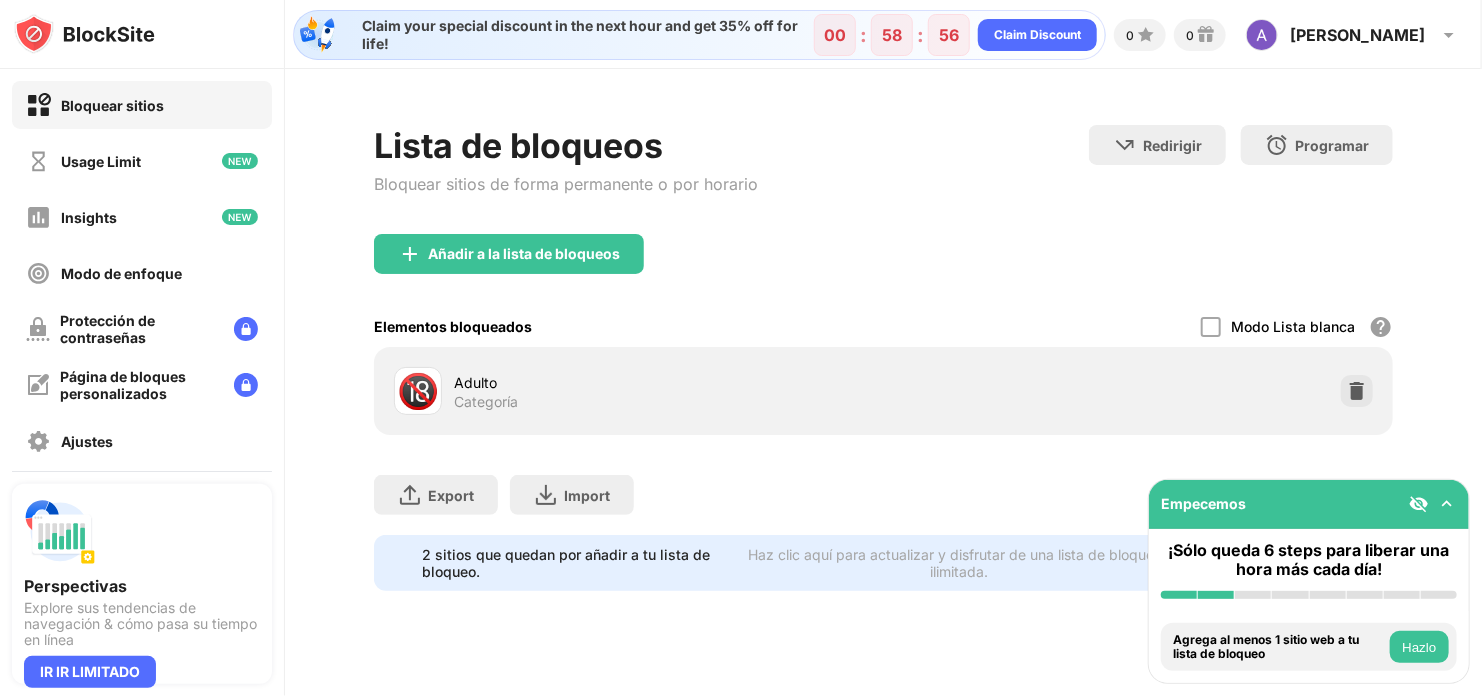 click on "Añadir a la lista de bloqueos" at bounding box center [883, 270] 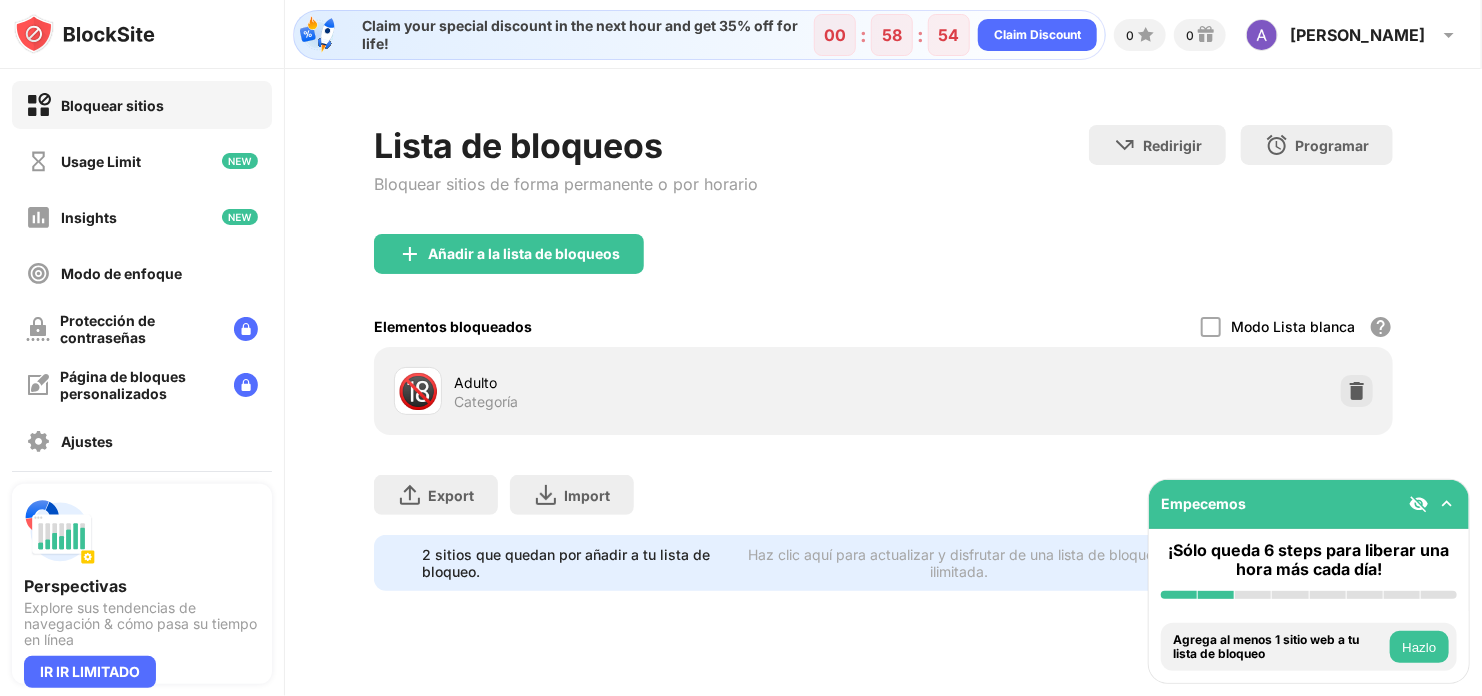 click at bounding box center [1447, 504] 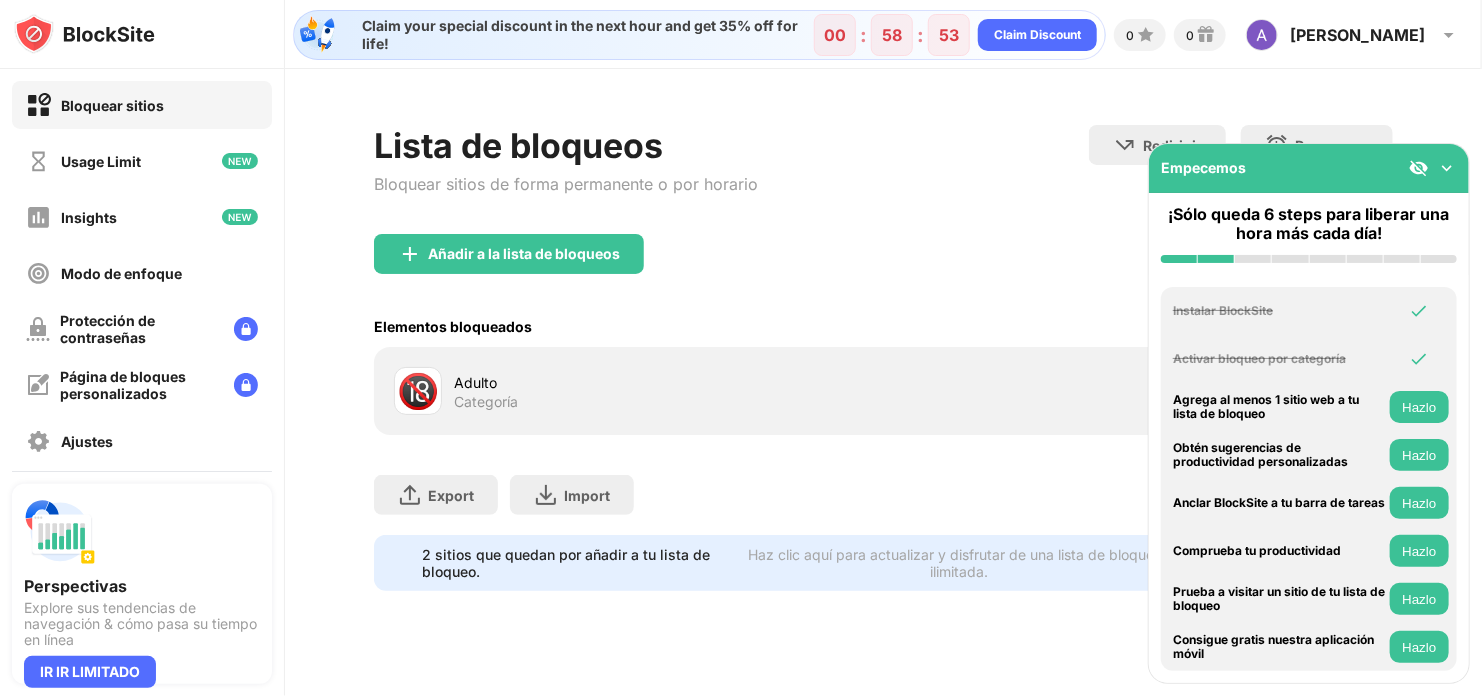 click at bounding box center [1419, 168] 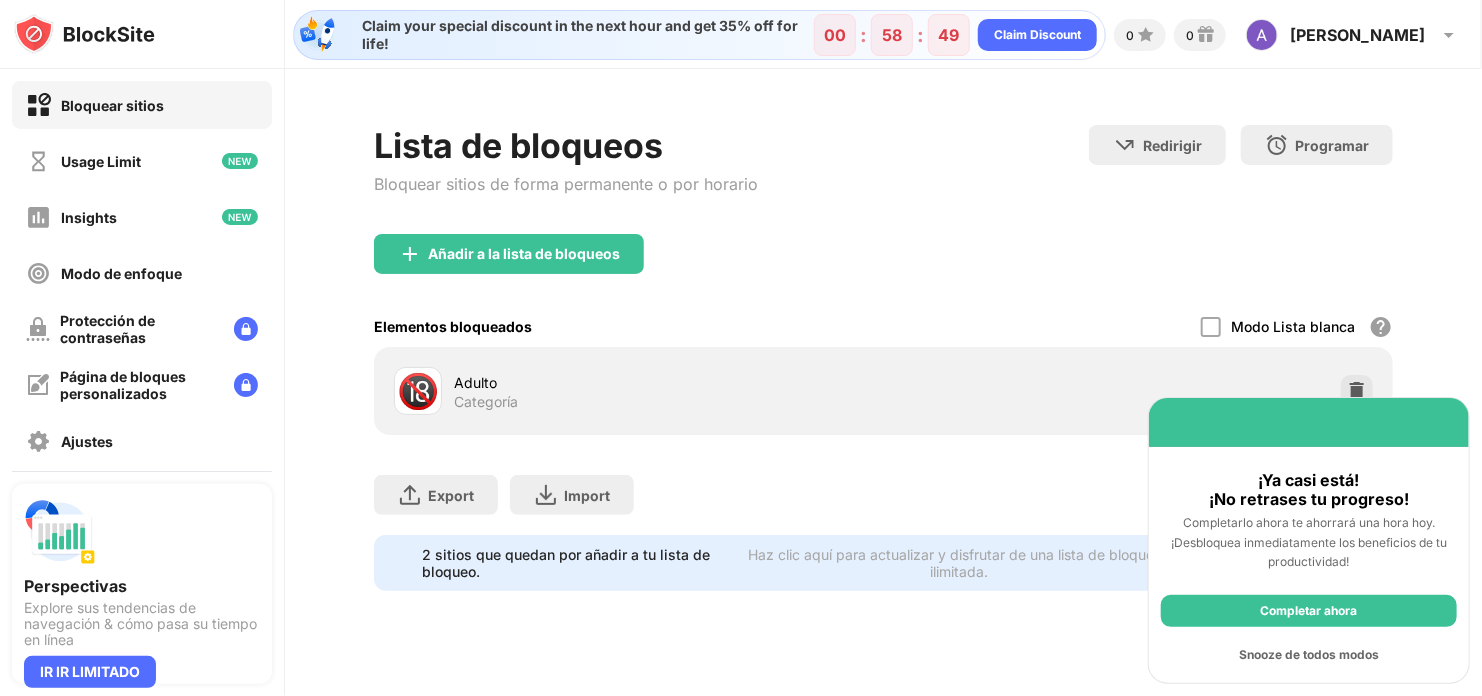 click on "Snooze de todos modos" at bounding box center [1309, 655] 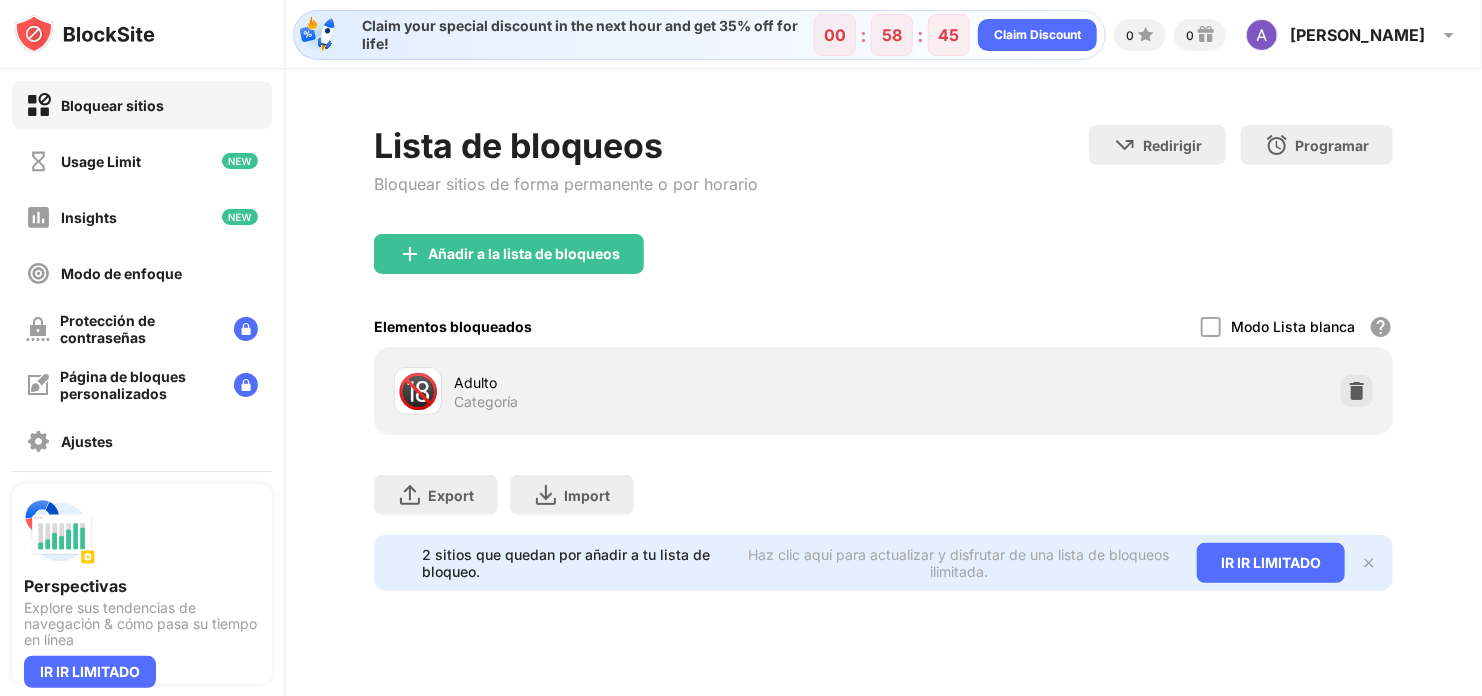 click at bounding box center (1369, 563) 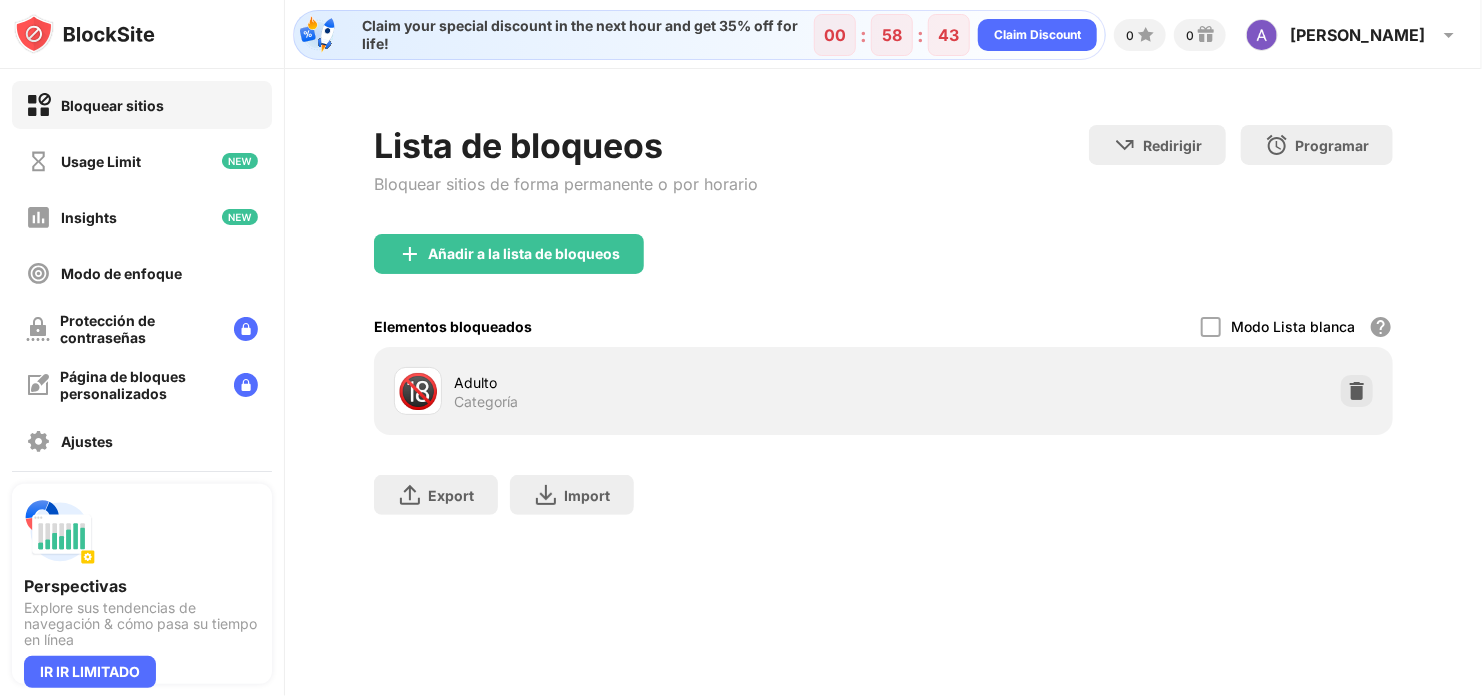 click on "🔞 Adulto Categoría" at bounding box center (883, 391) 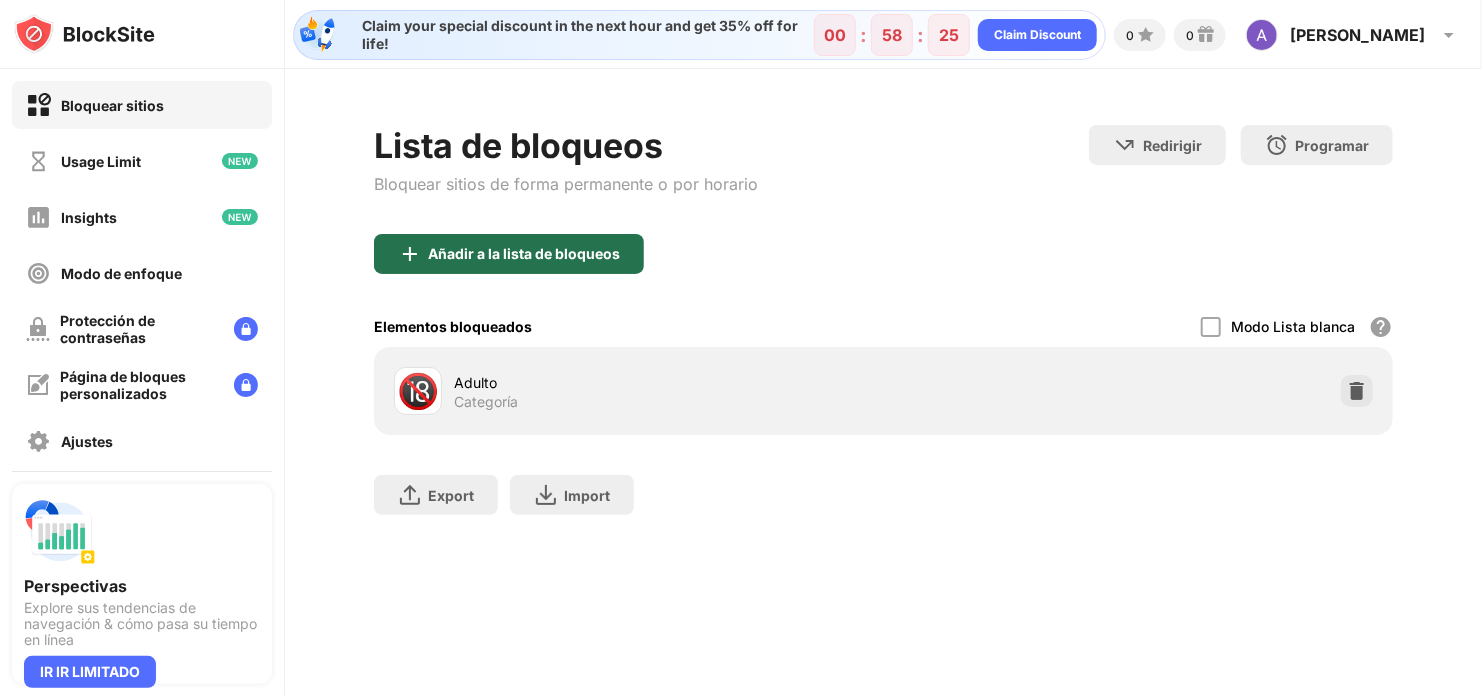 click on "Añadir a la lista de bloqueos" at bounding box center (524, 254) 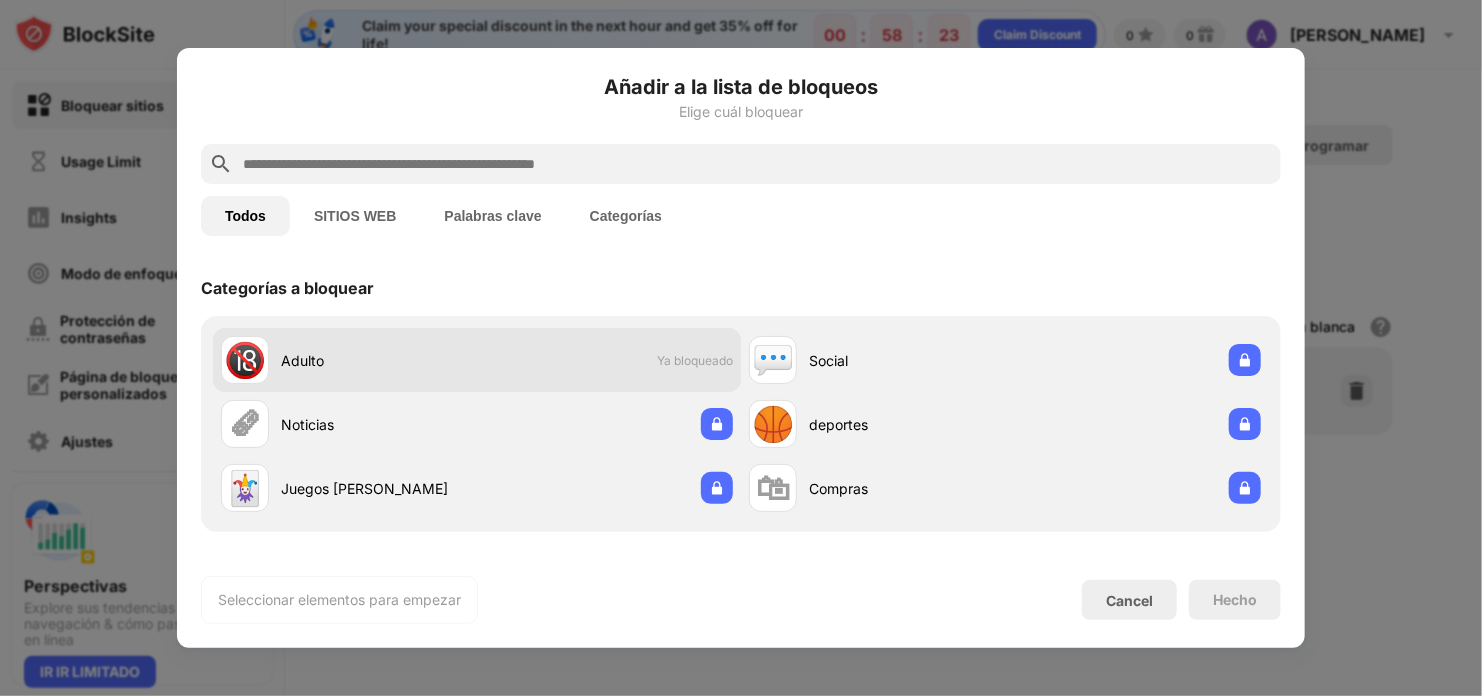 click on "Adulto" at bounding box center [379, 360] 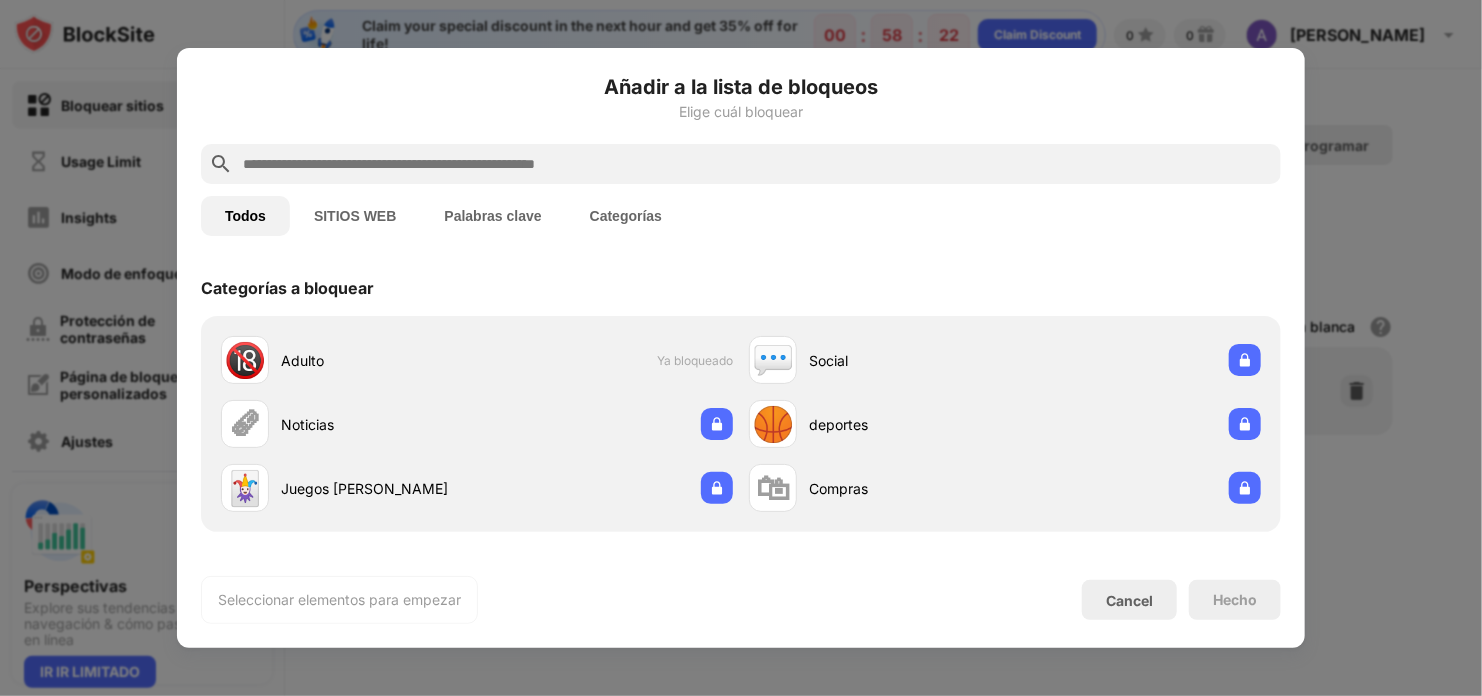 click on "Todos SITIOS WEB Palabras clave Categorías" at bounding box center [741, 216] 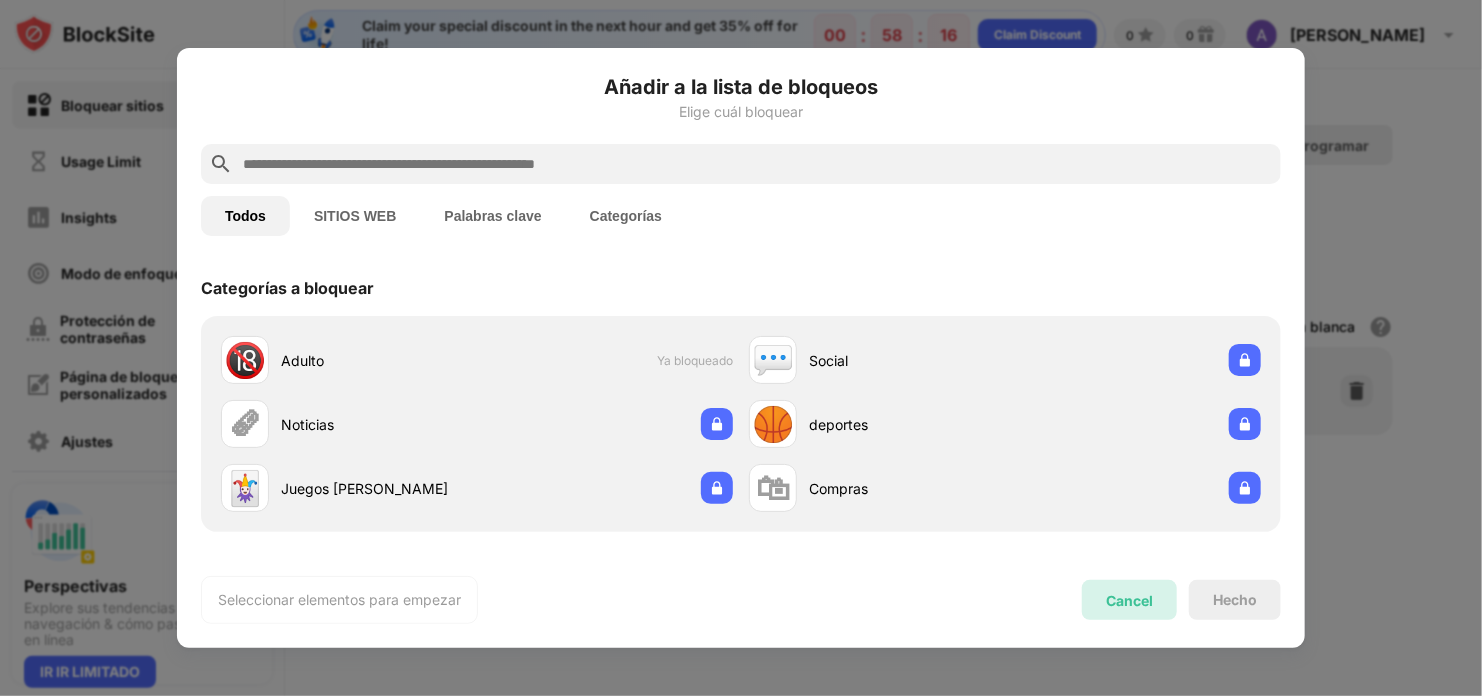 click on "Cancel" at bounding box center [1129, 600] 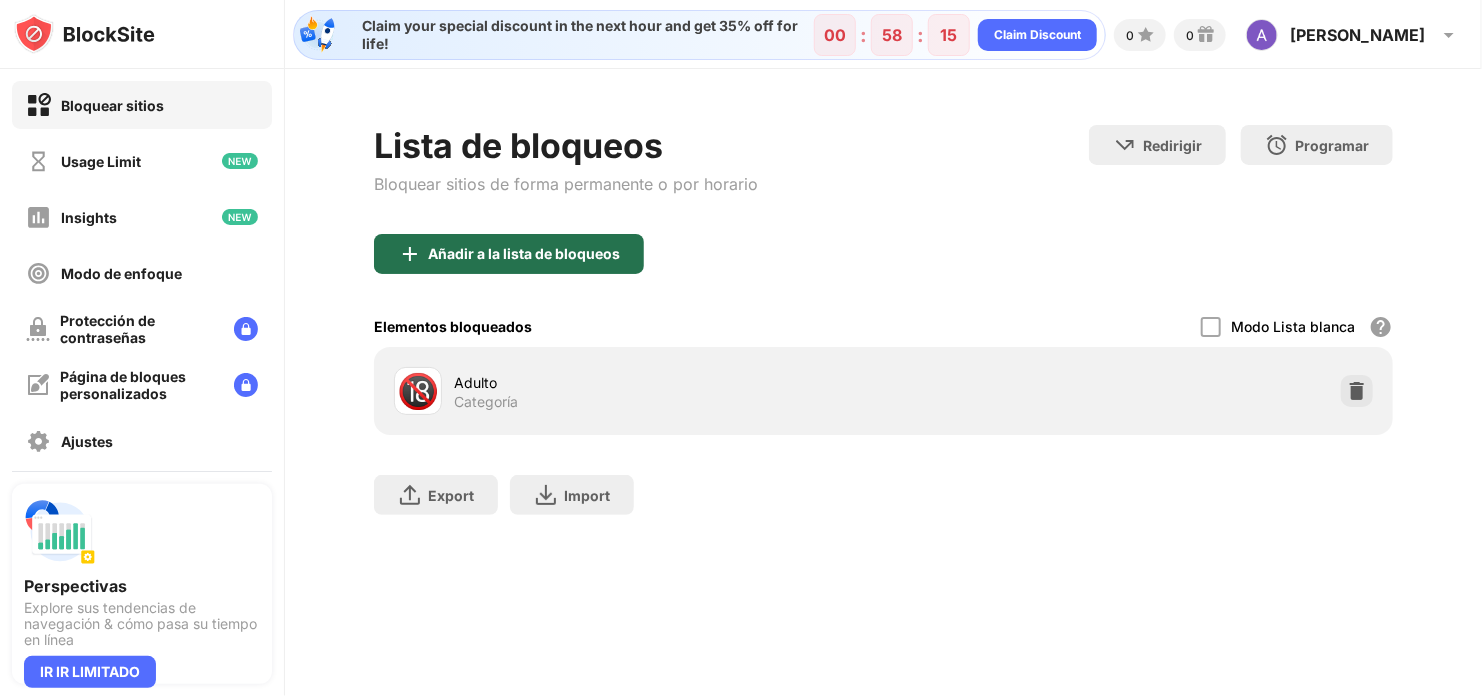 click on "Añadir a la lista de bloqueos" at bounding box center (524, 254) 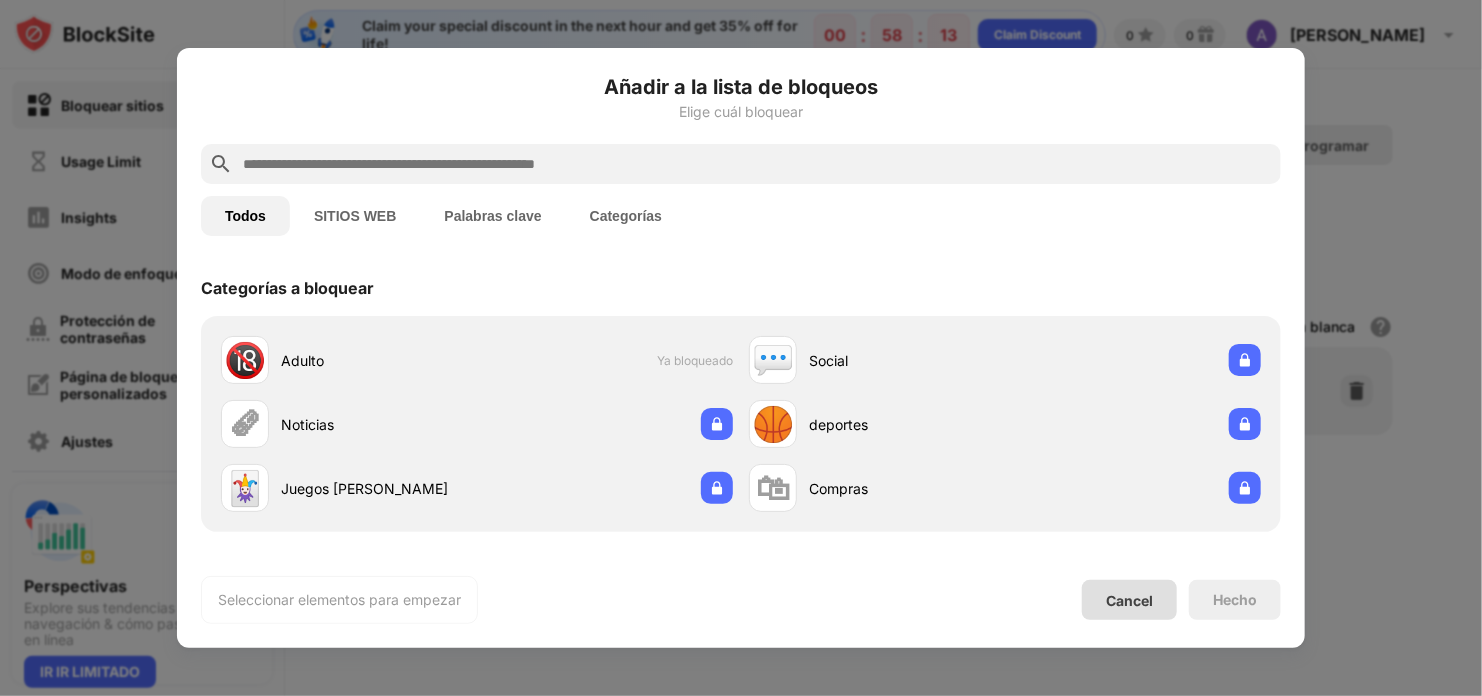 click on "Cancel" at bounding box center [1129, 600] 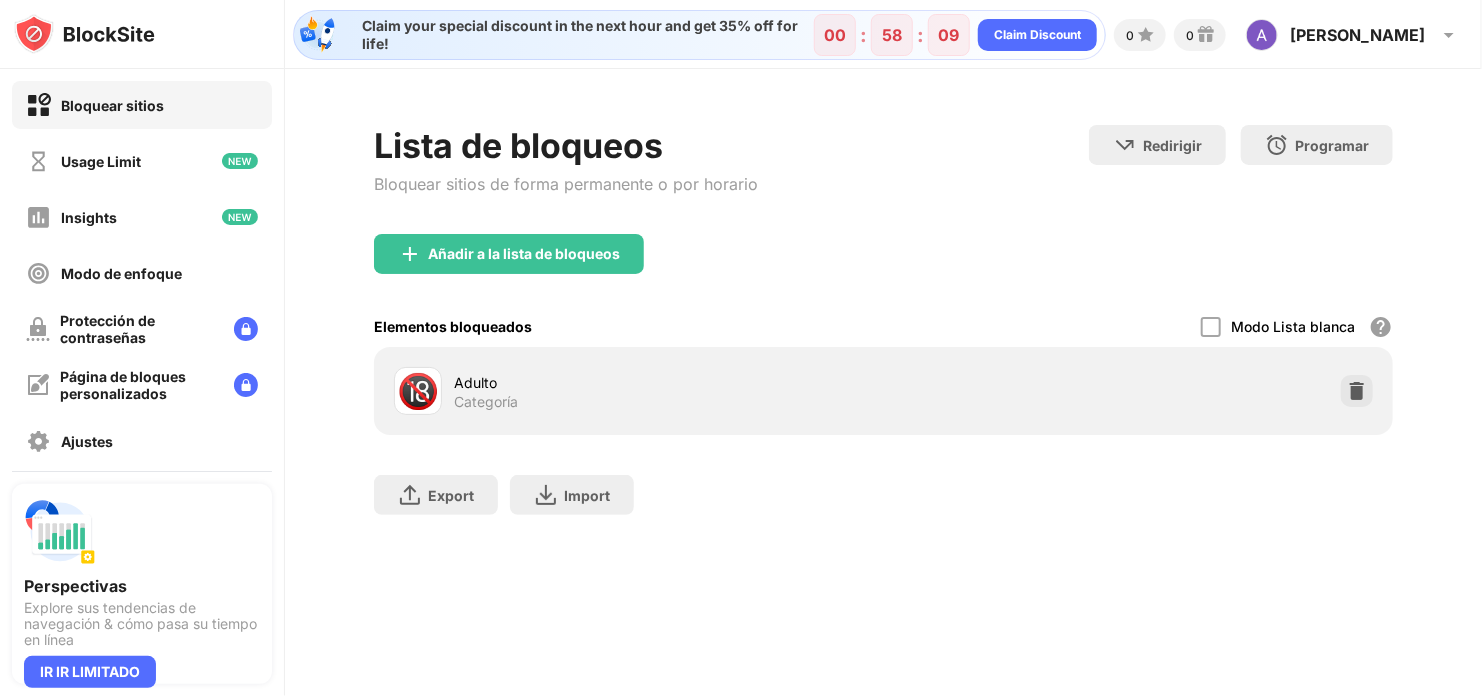 click on "Redirigir Haz clic para configurar el sitio web de redireccionamiento. Programar Selecciona qué [PERSON_NAME] y horarios estará activa la lista de bloqueo. (sólo para artículos de sitios web)" at bounding box center [1241, 167] 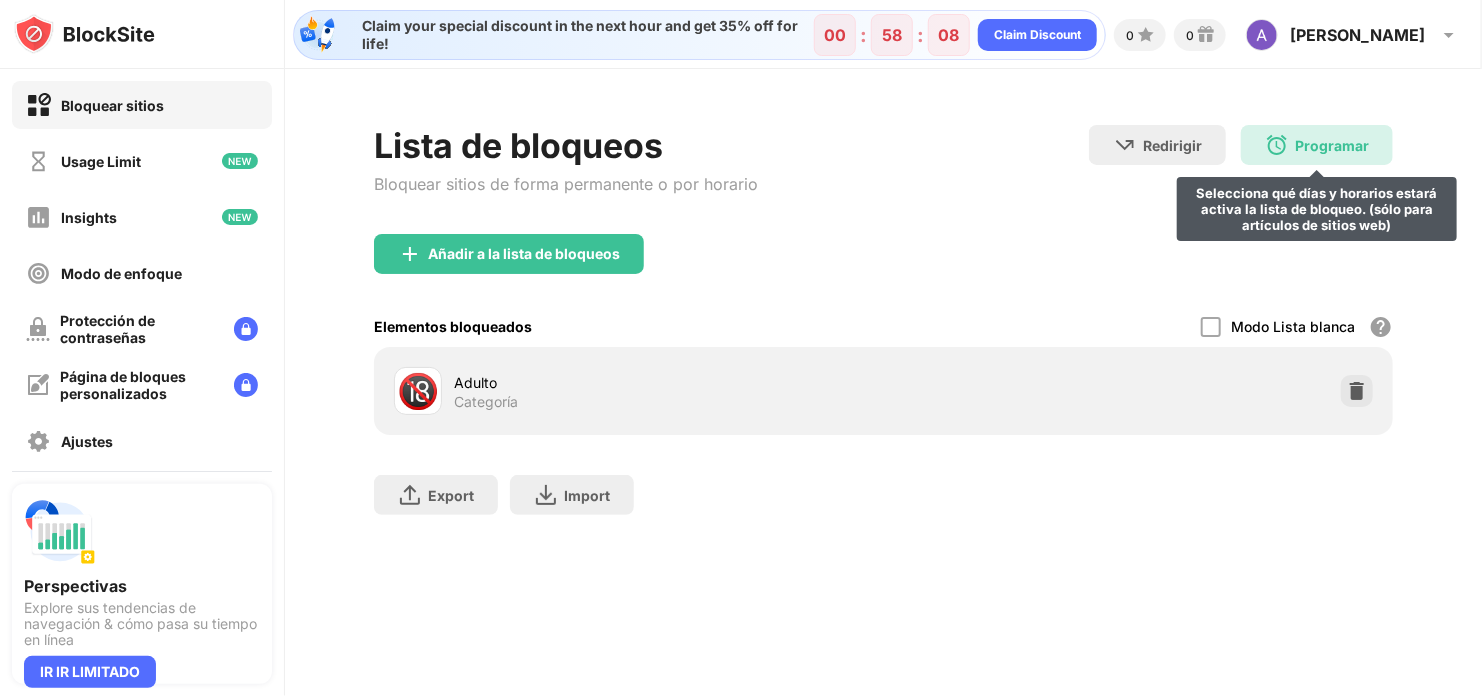 click on "Programar" at bounding box center (1332, 145) 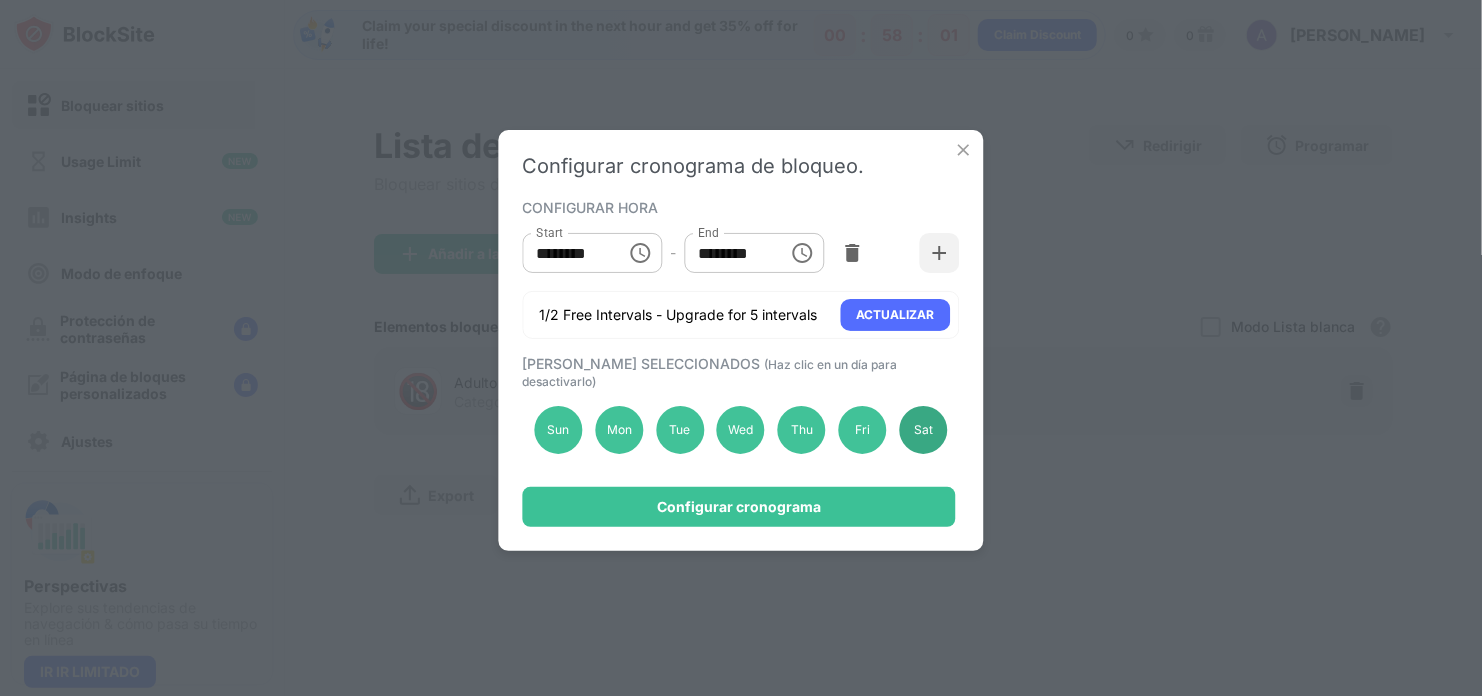 click on "Sat" at bounding box center [923, 430] 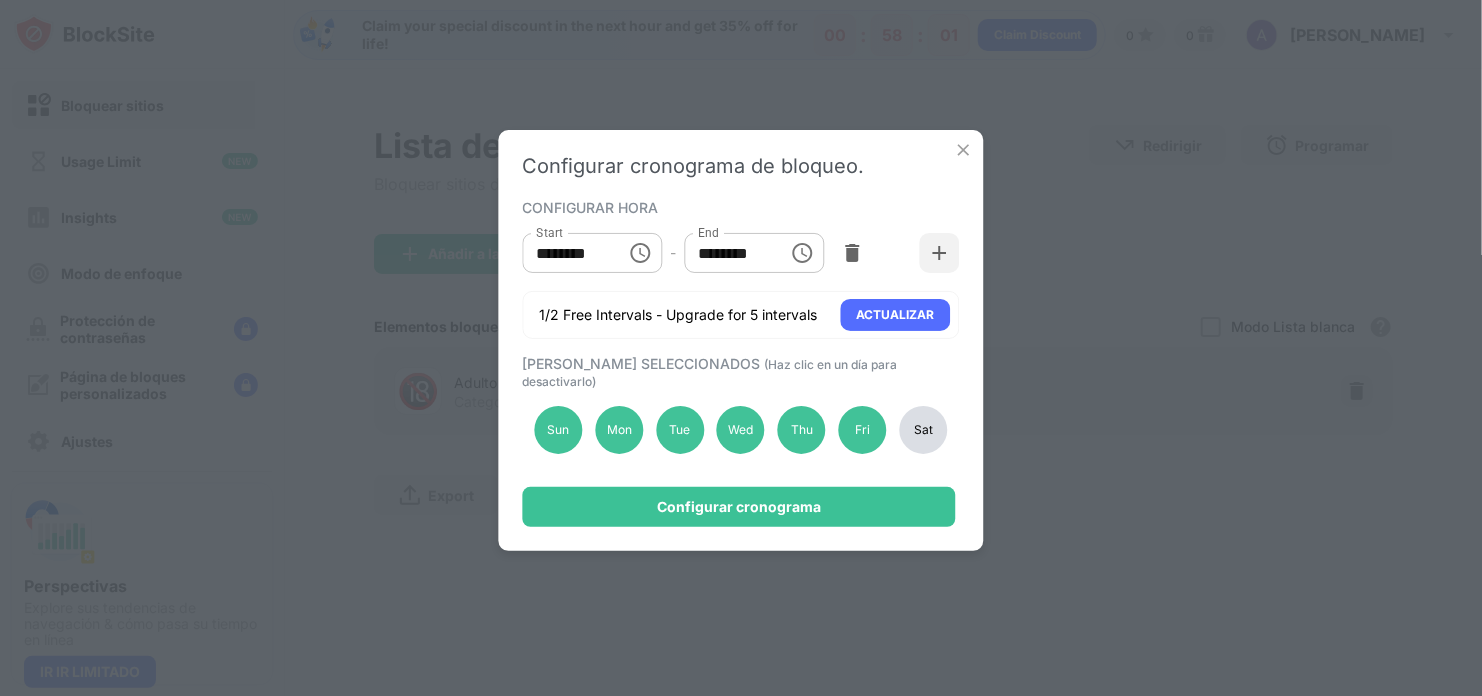 click on "Sat" at bounding box center (923, 430) 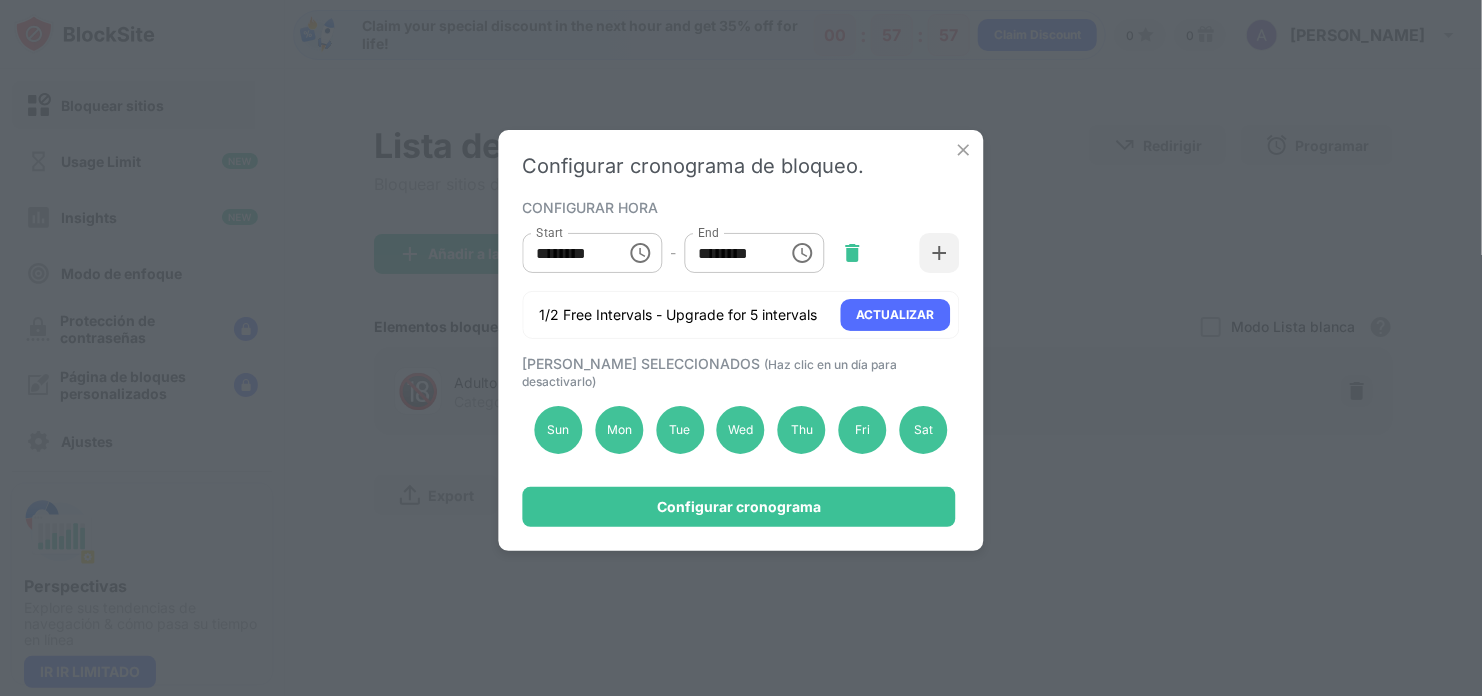 click at bounding box center (852, 253) 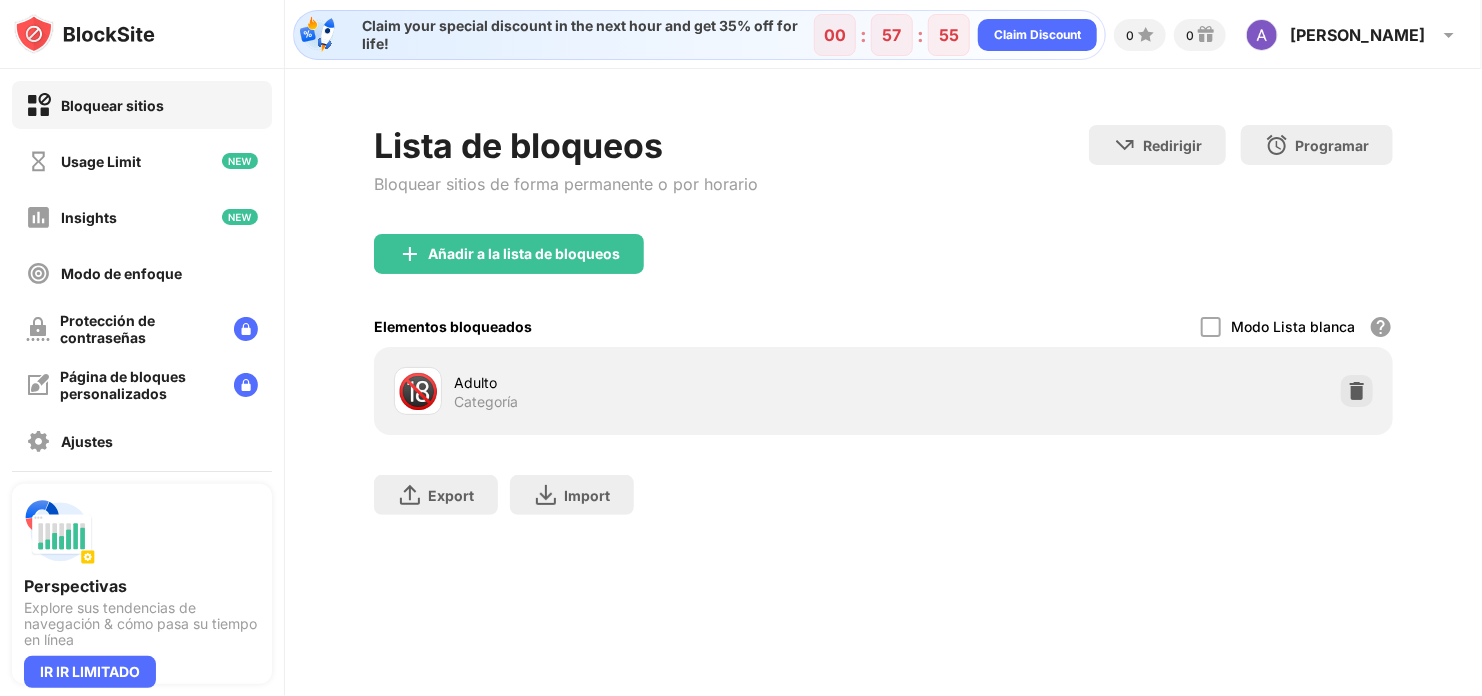 click on "🔞 Adulto Categoría" at bounding box center (883, 391) 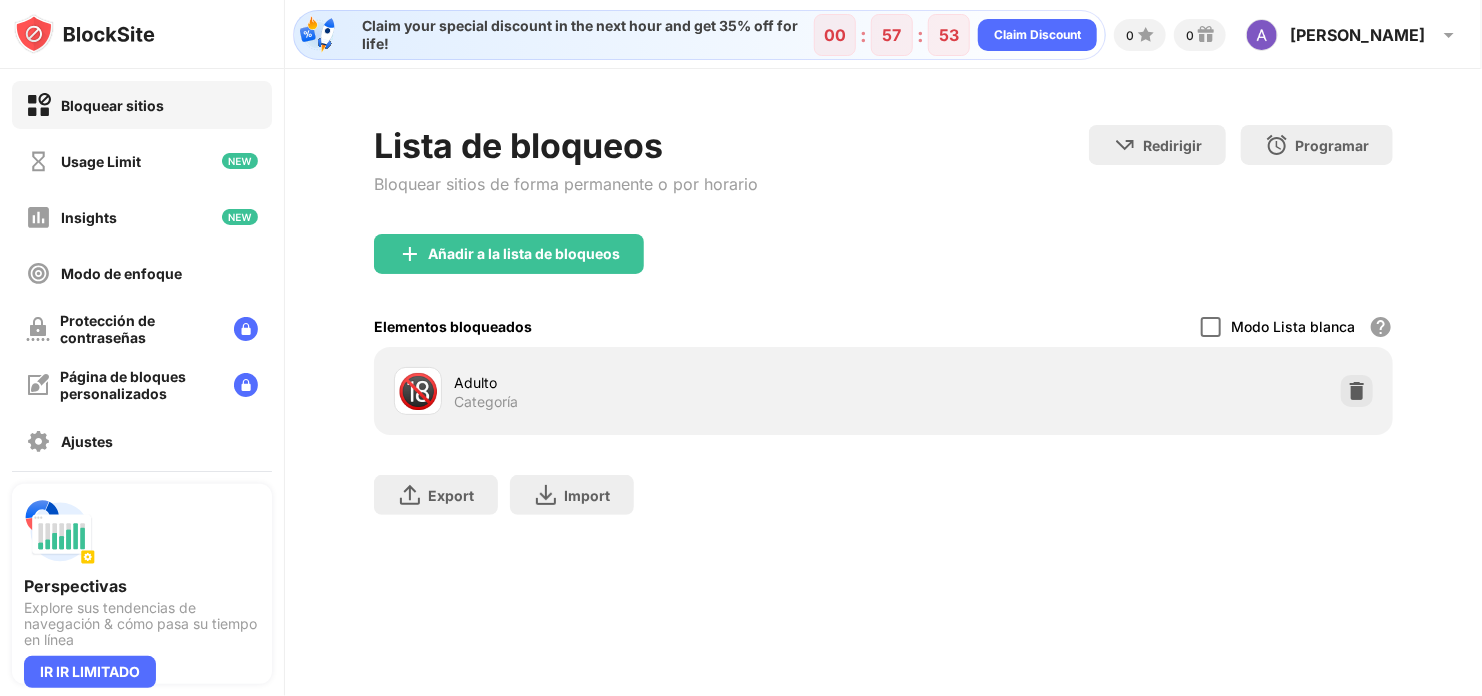 click at bounding box center [1211, 327] 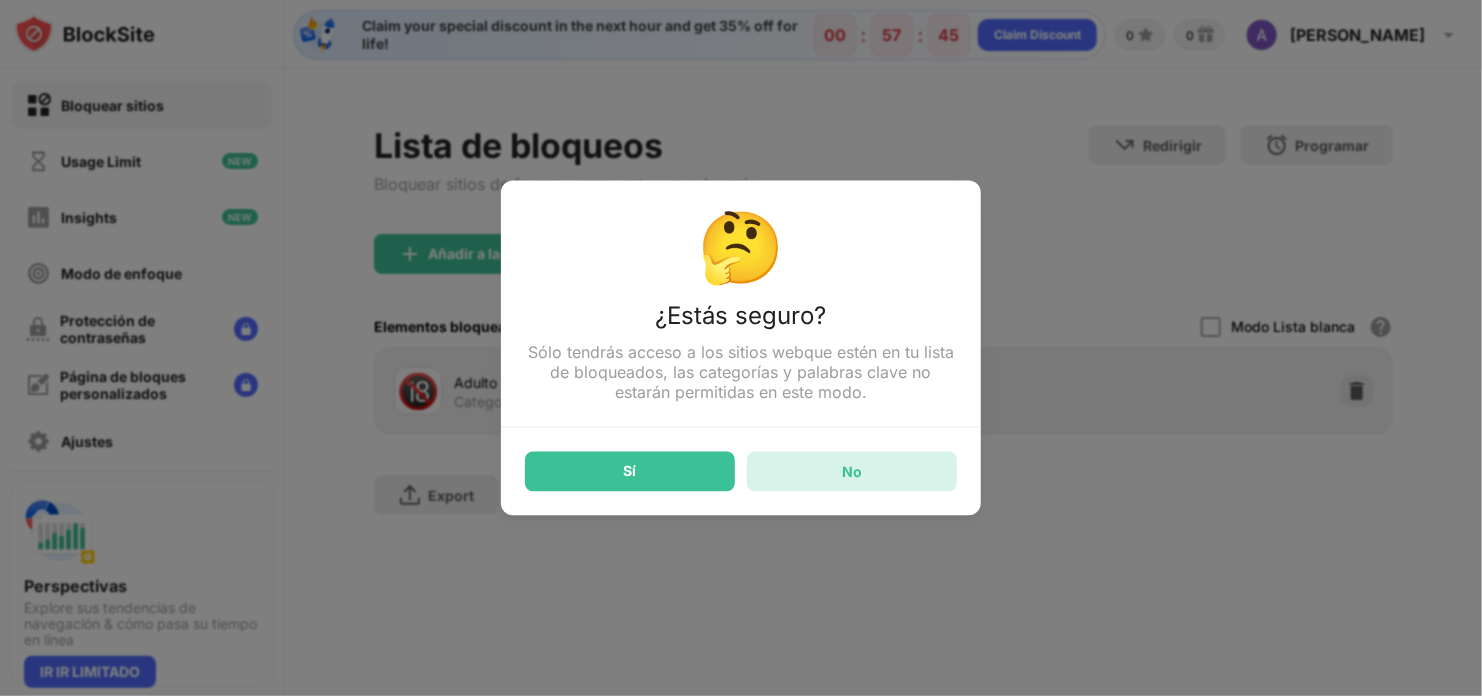 click on "No" at bounding box center [852, 472] 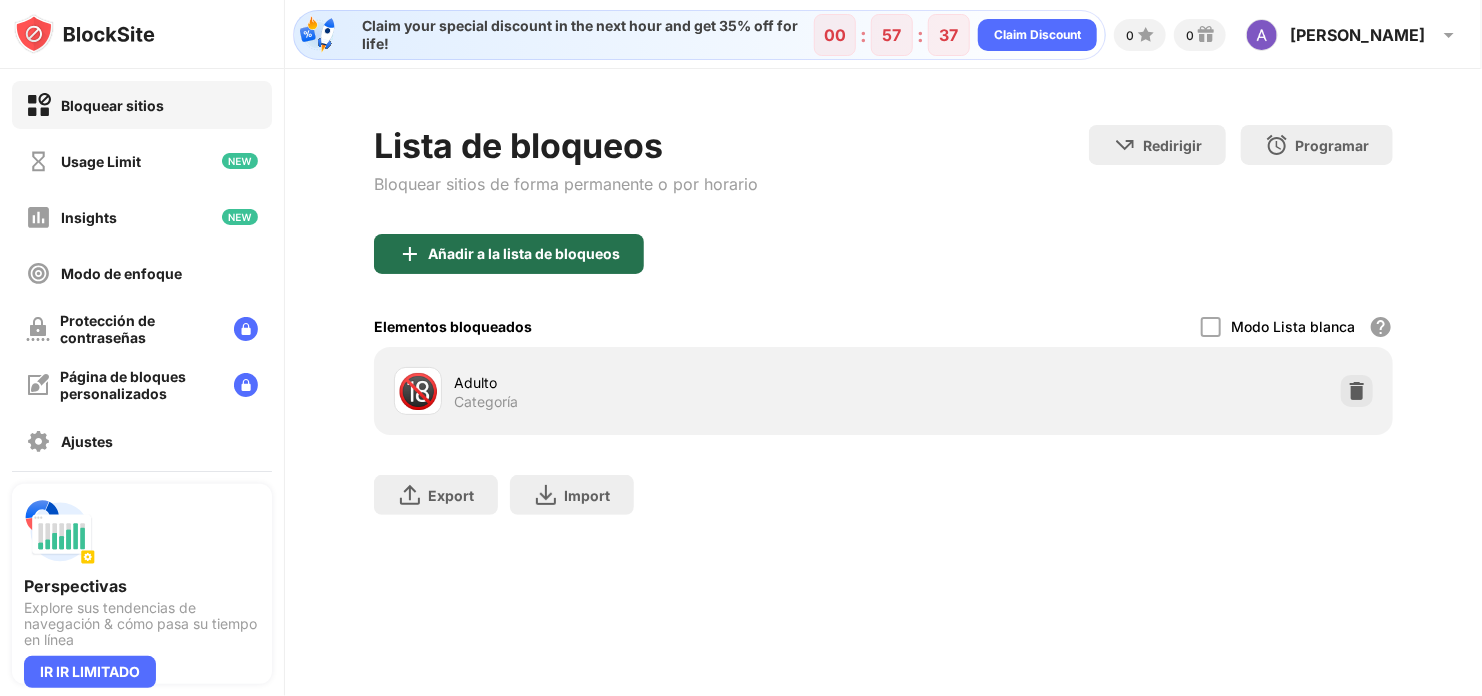 click on "Añadir a la lista de bloqueos" at bounding box center [509, 254] 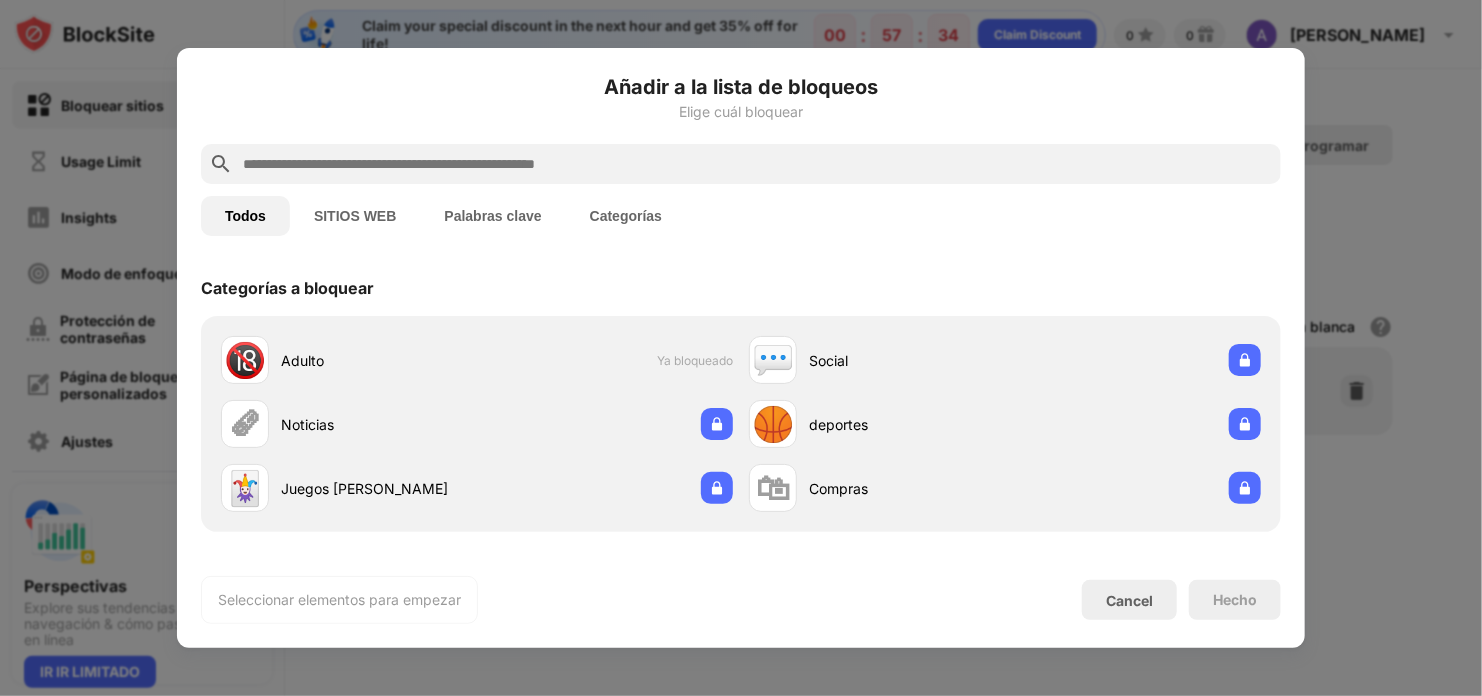 click on "SITIOS WEB" at bounding box center [355, 216] 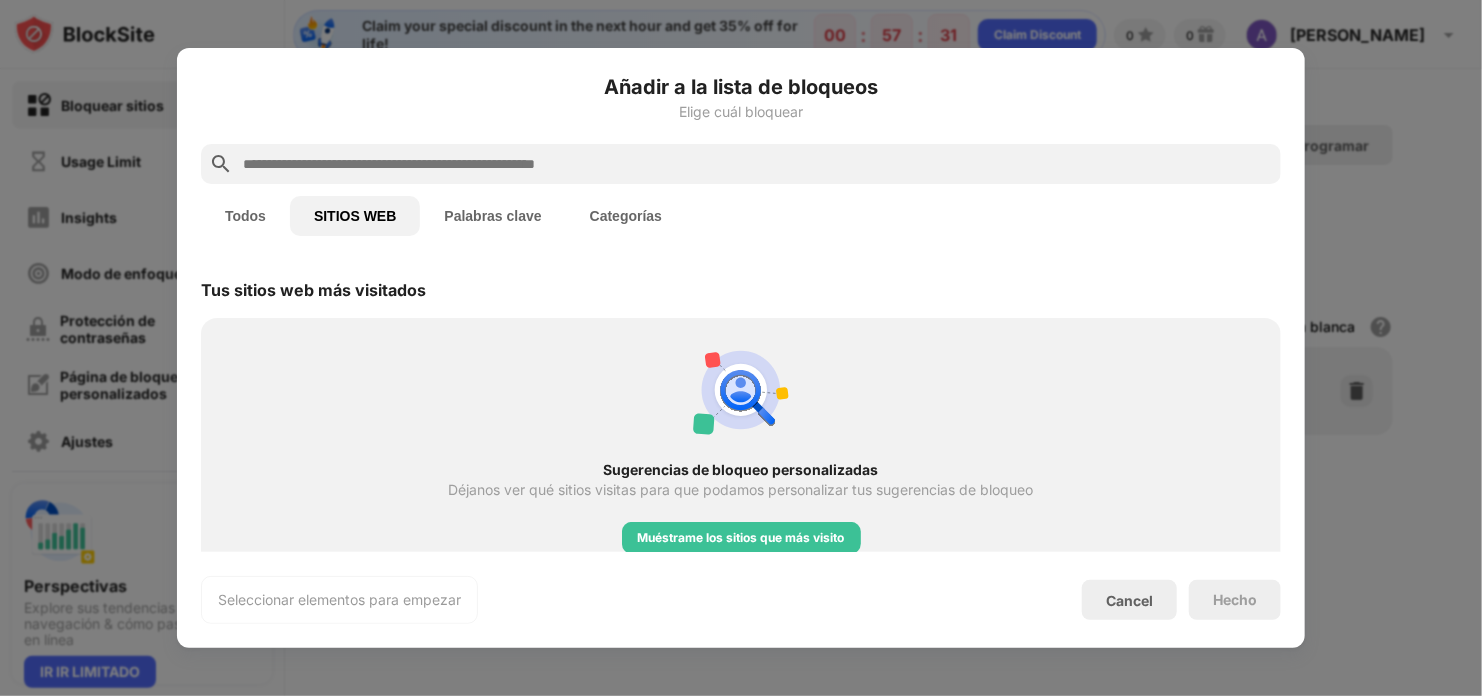 scroll, scrollTop: 436, scrollLeft: 0, axis: vertical 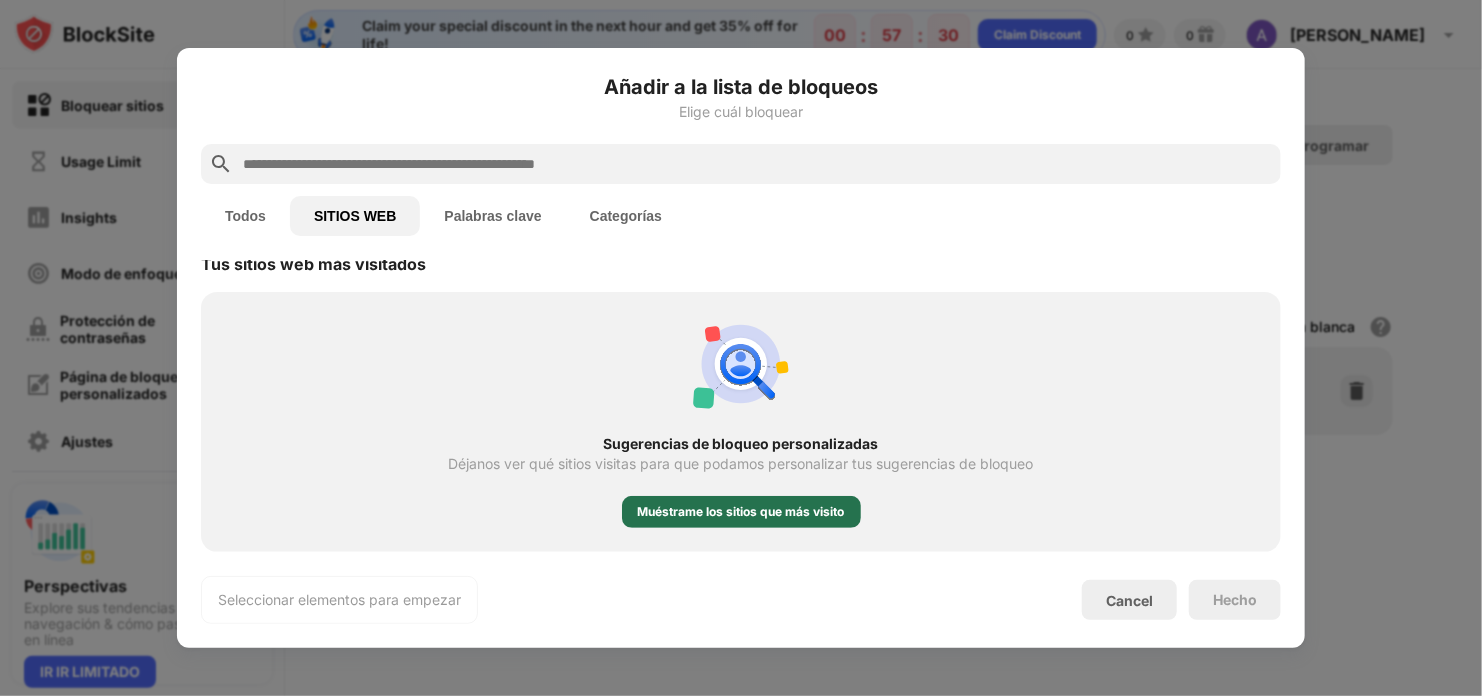 click on "Muéstrame los sitios que más visito" at bounding box center (741, 512) 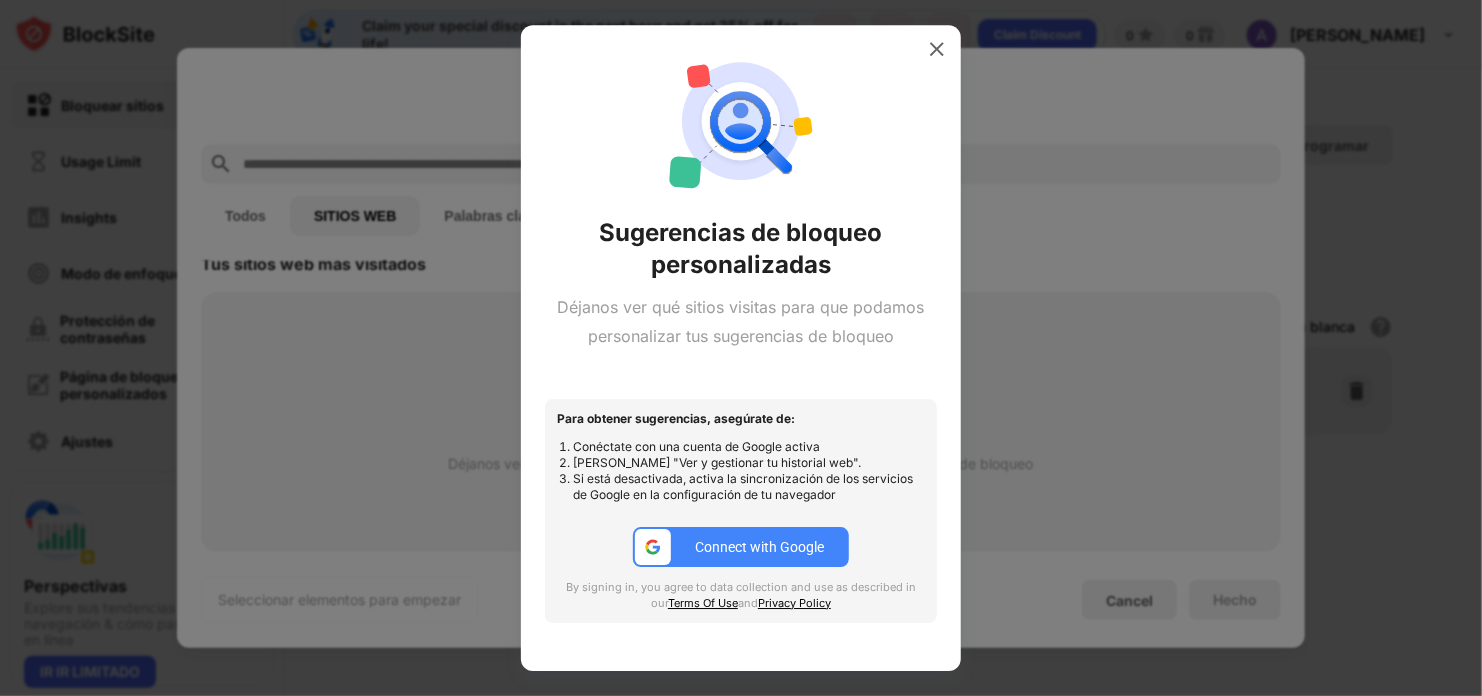 click on "Connect with Google" at bounding box center [759, 547] 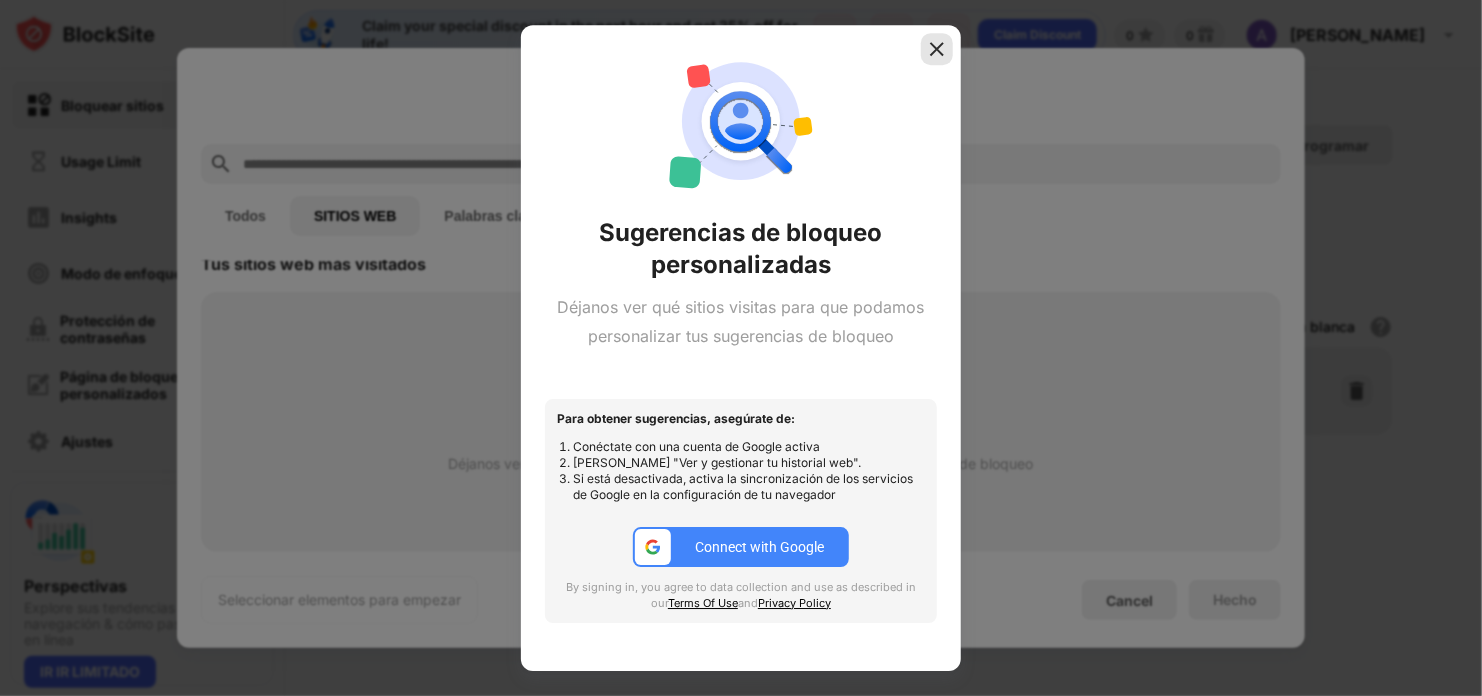 drag, startPoint x: 1140, startPoint y: 113, endPoint x: 946, endPoint y: 52, distance: 203.36421 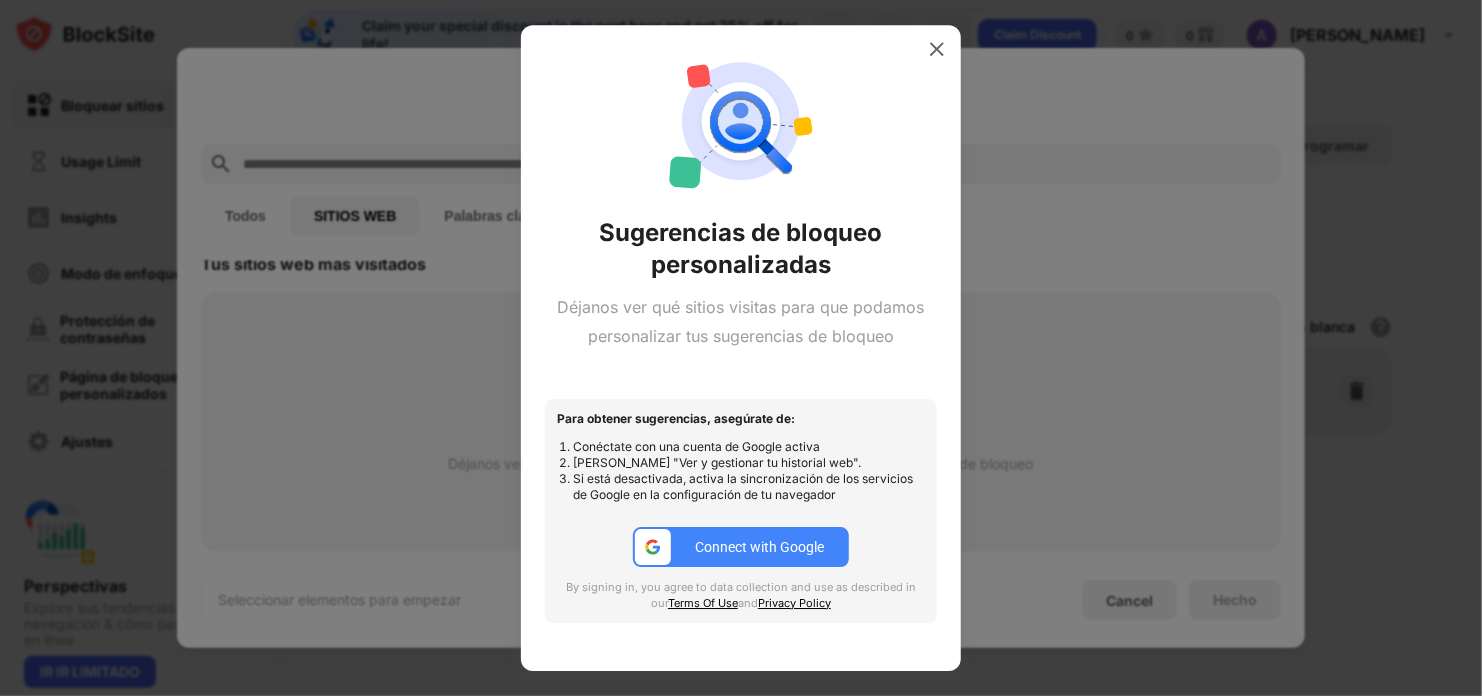 click at bounding box center (937, 49) 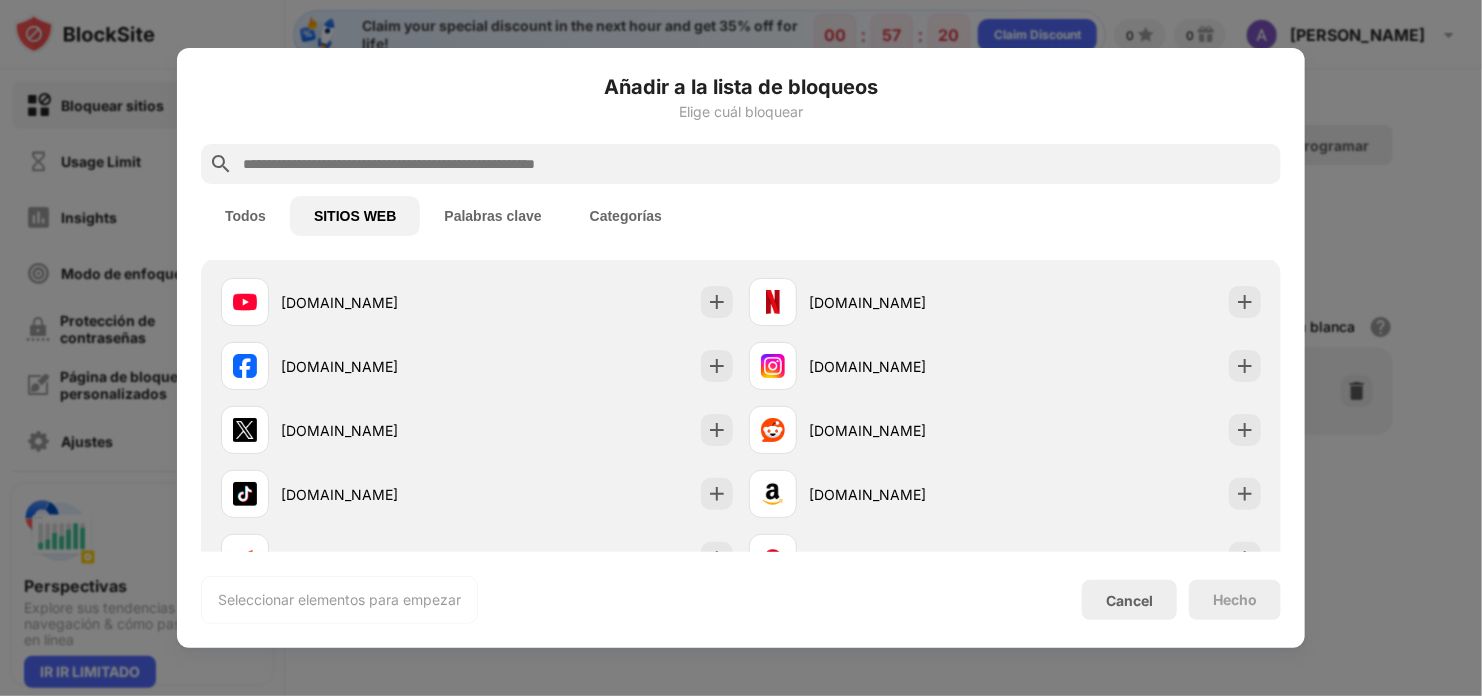 scroll, scrollTop: 0, scrollLeft: 0, axis: both 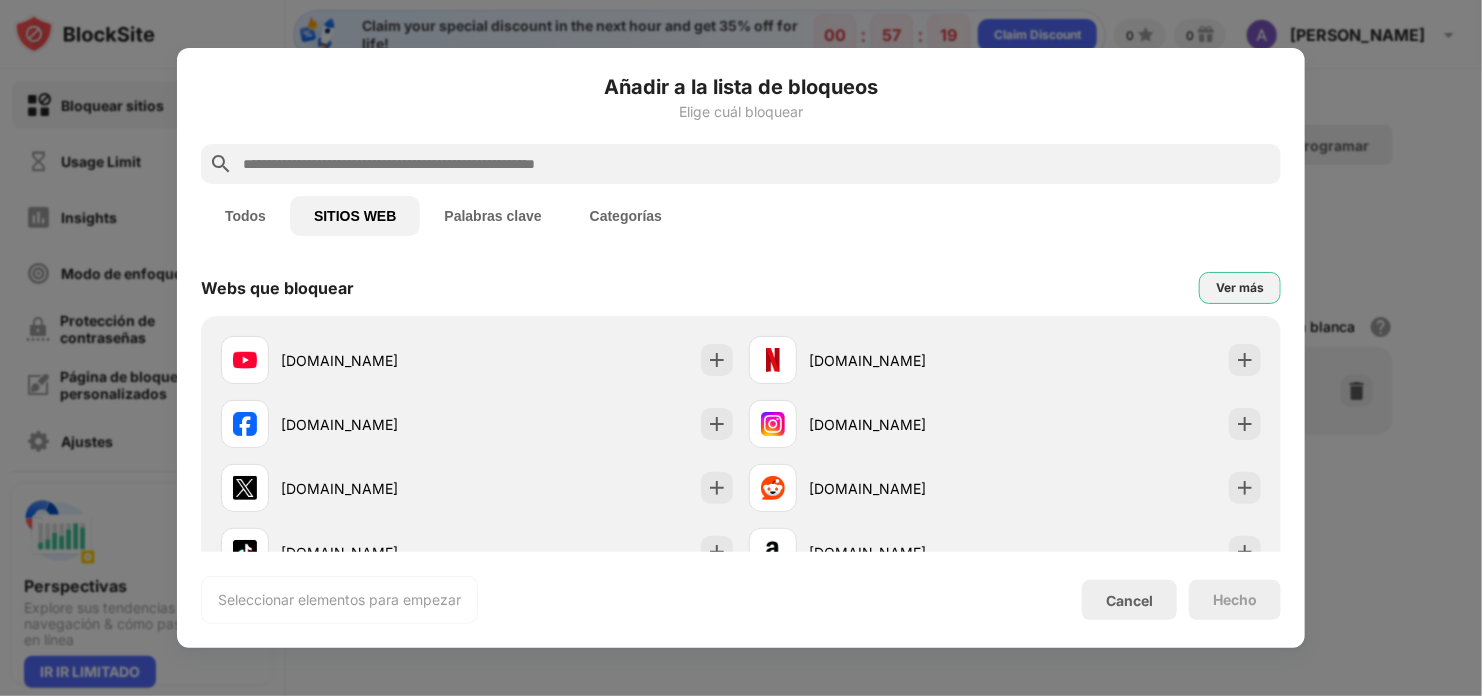 click on "Ver más" at bounding box center [1240, 288] 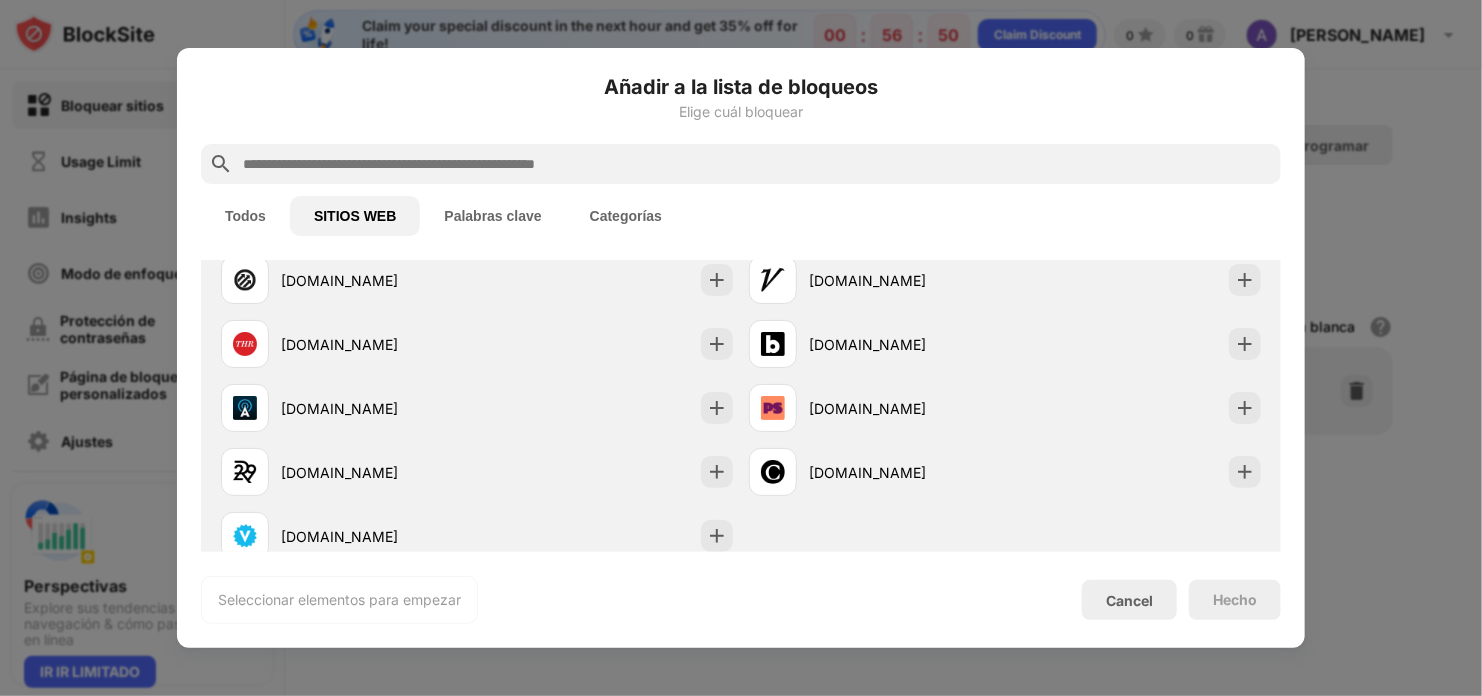 scroll, scrollTop: 2000, scrollLeft: 0, axis: vertical 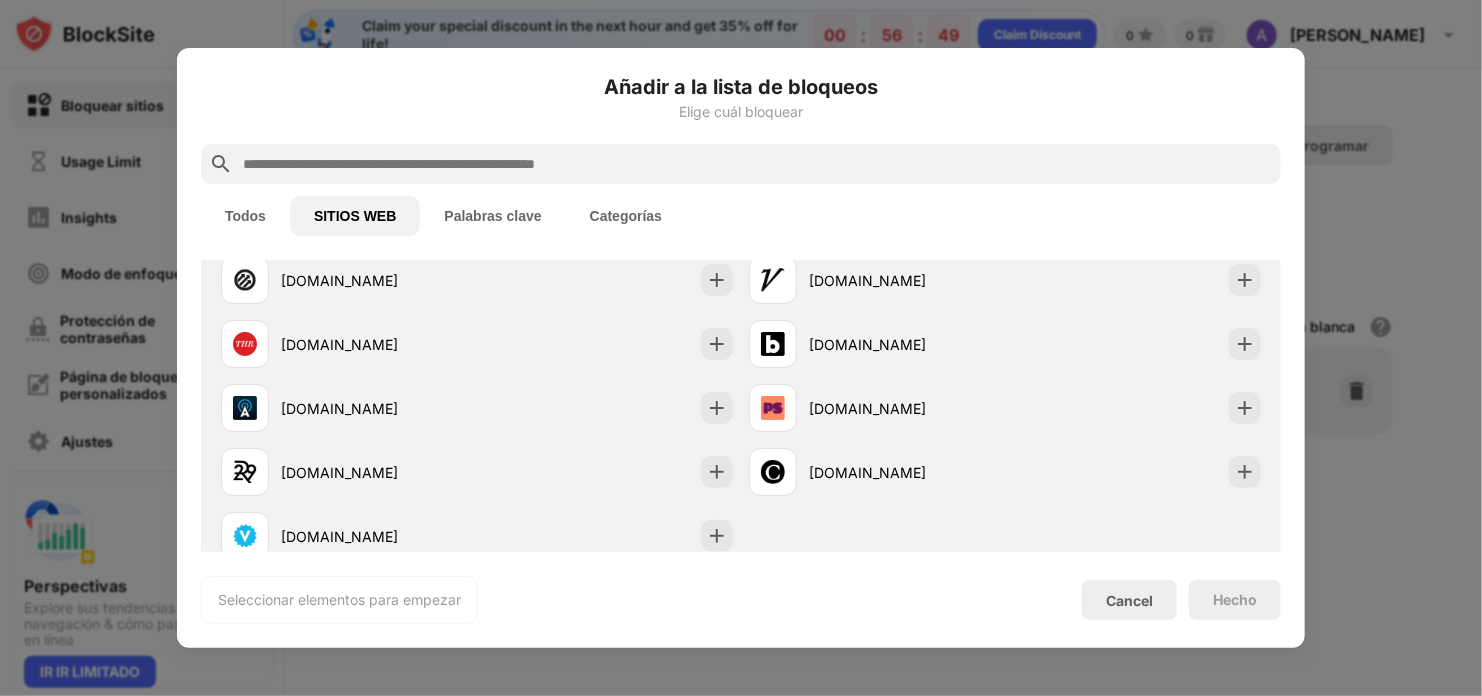 type on "*" 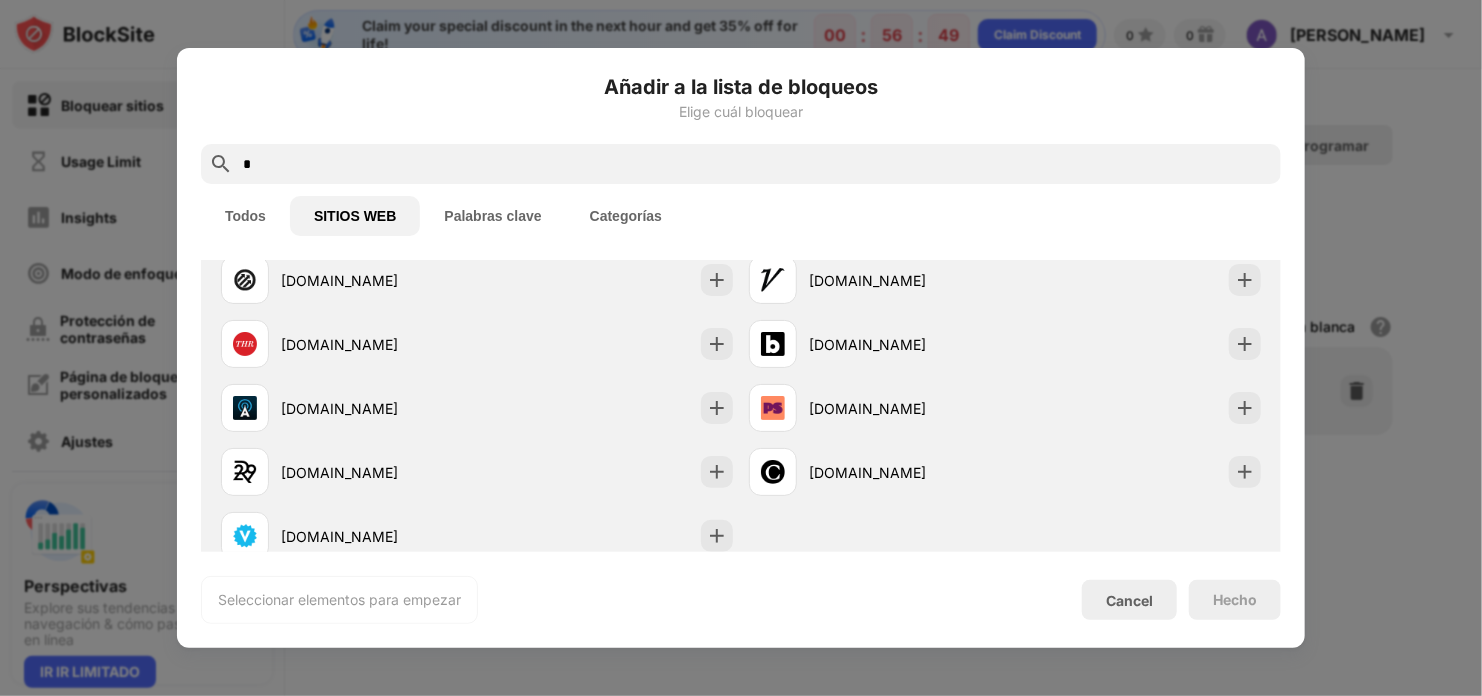 click on "*" at bounding box center [757, 164] 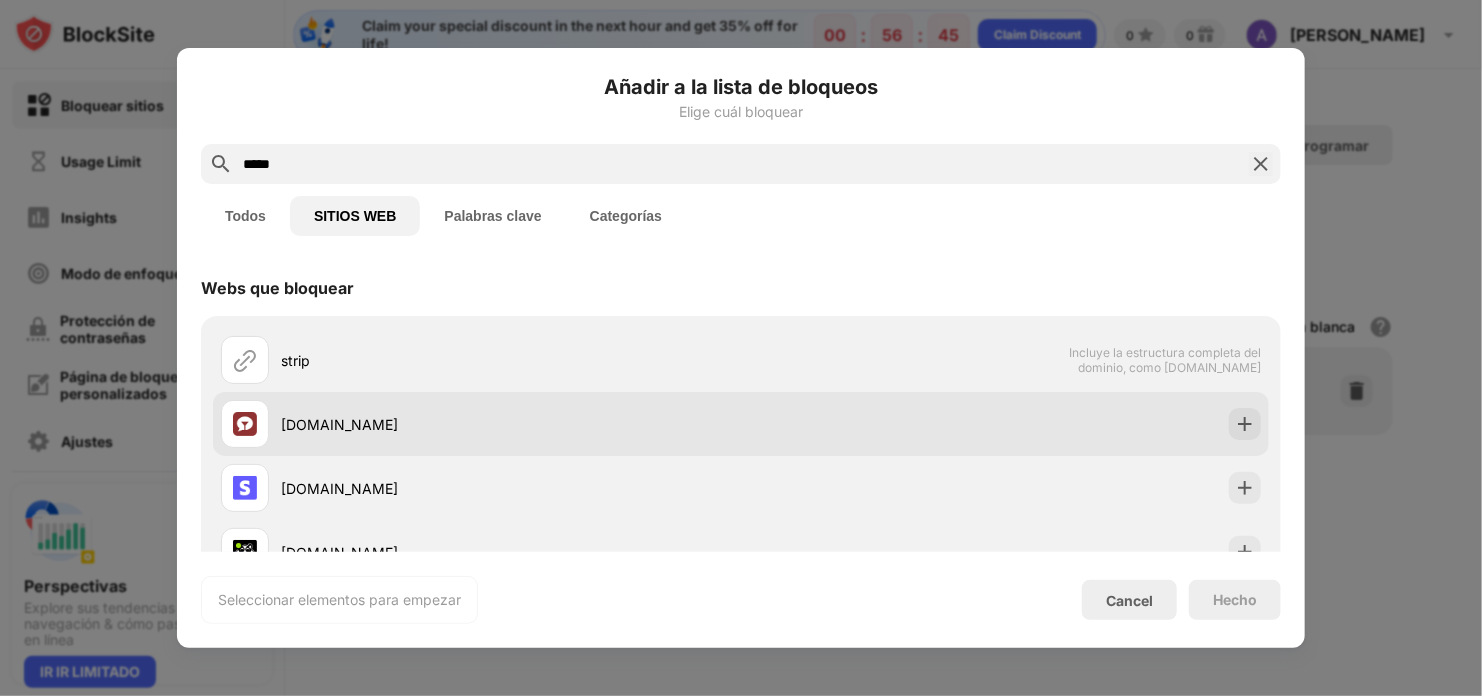 type on "*****" 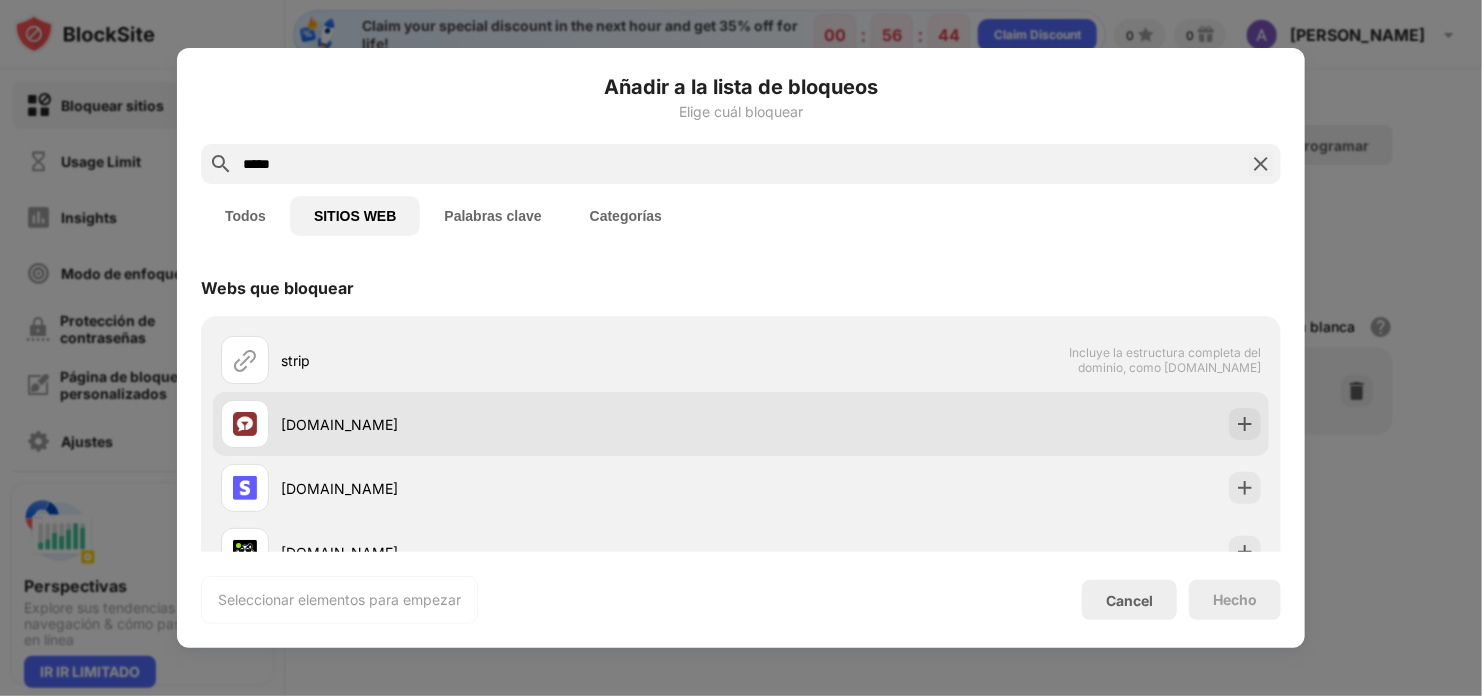 click on "[DOMAIN_NAME]" at bounding box center (481, 424) 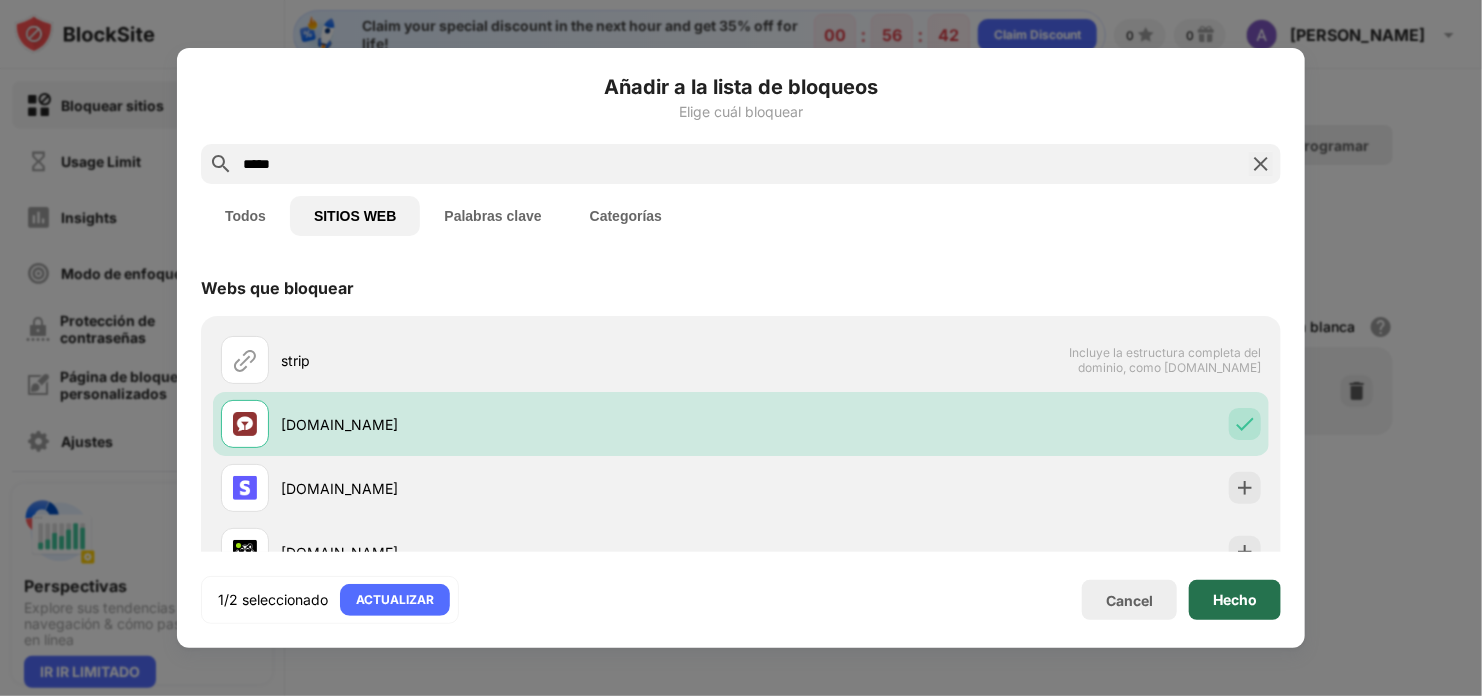click on "Hecho" at bounding box center (1235, 600) 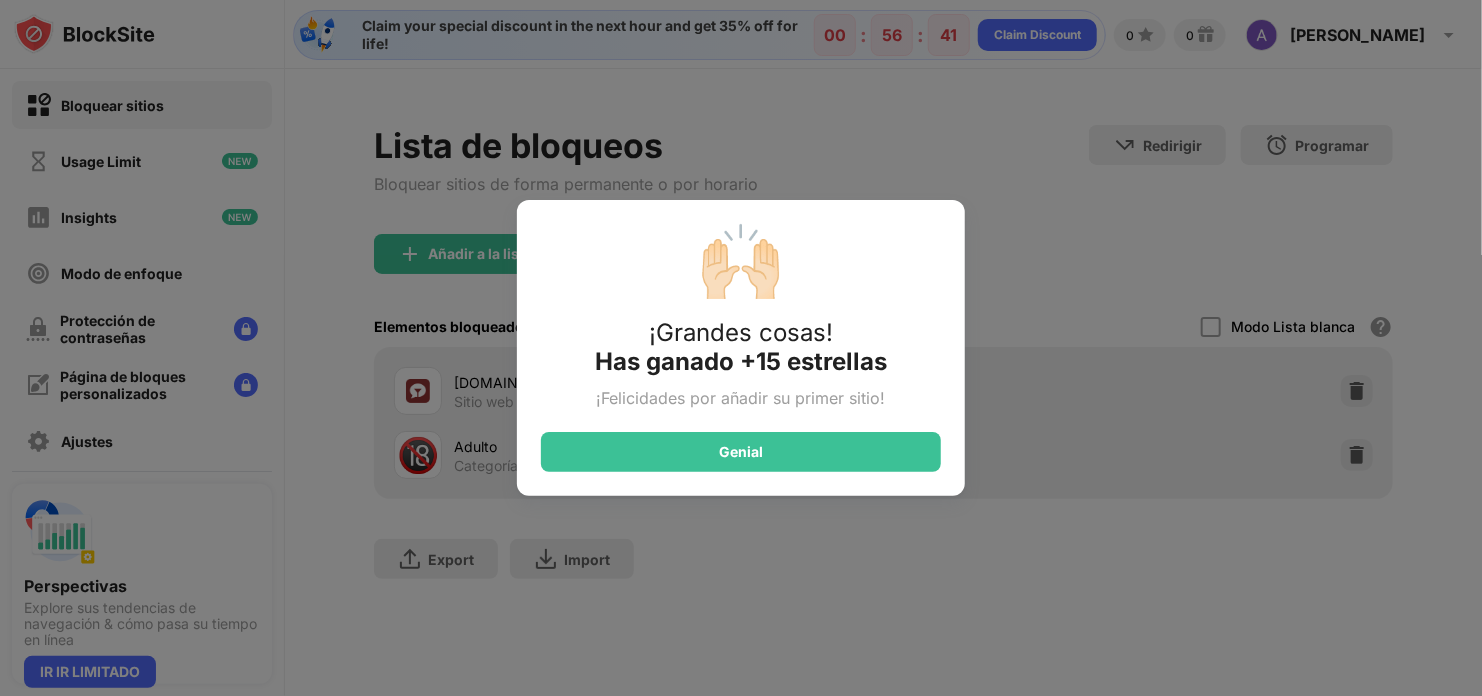 click on "🙌🏻 ¡Grandes cosas! Has ganado +15 estrellas ¡Felicidades por añadir su primer sitio! Genial" at bounding box center (741, 348) 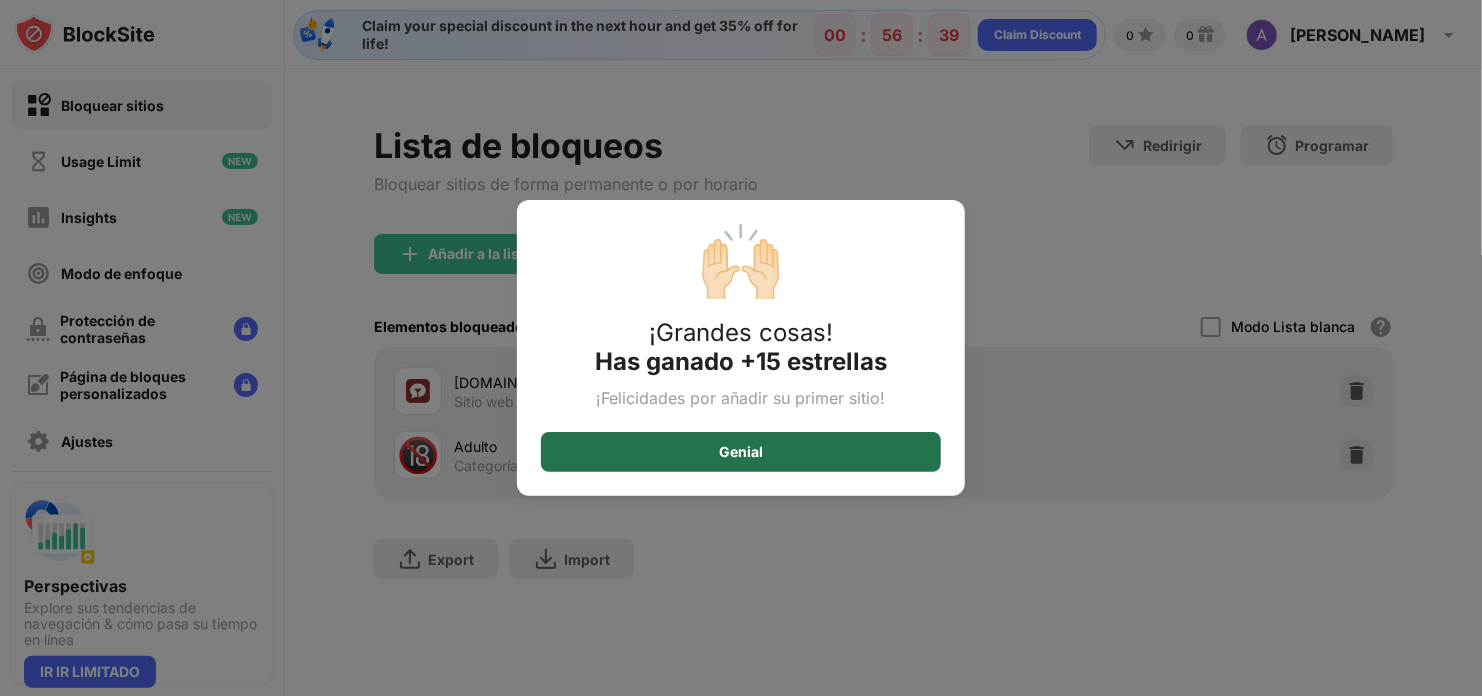click on "Genial" at bounding box center (741, 452) 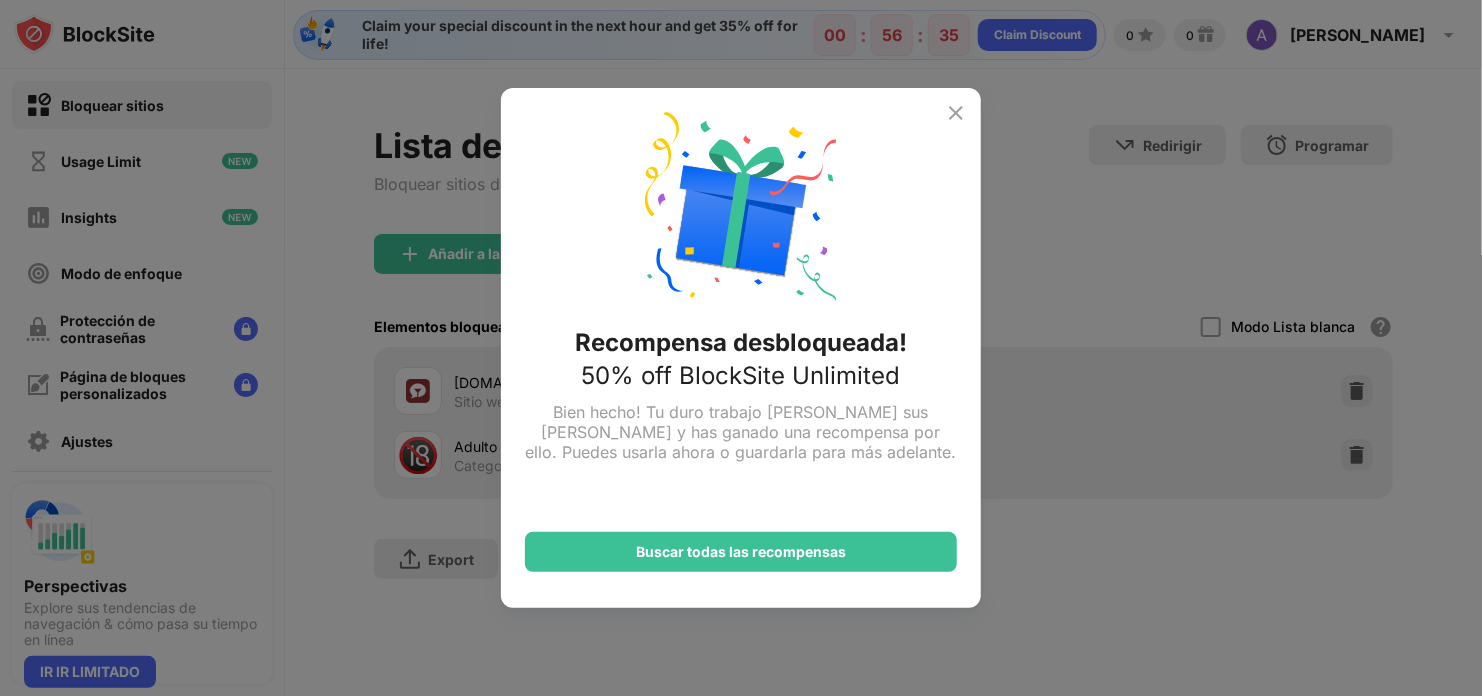 click on "Recompensa desbloqueada! 50% off BlockSite Unlimited Bien hecho! Tu duro trabajo [PERSON_NAME] sus [PERSON_NAME] y has ganado una recompensa por ello. Puedes usarla ahora o guardarla para más adelante. Buscar todas las recompensas" at bounding box center (741, 348) 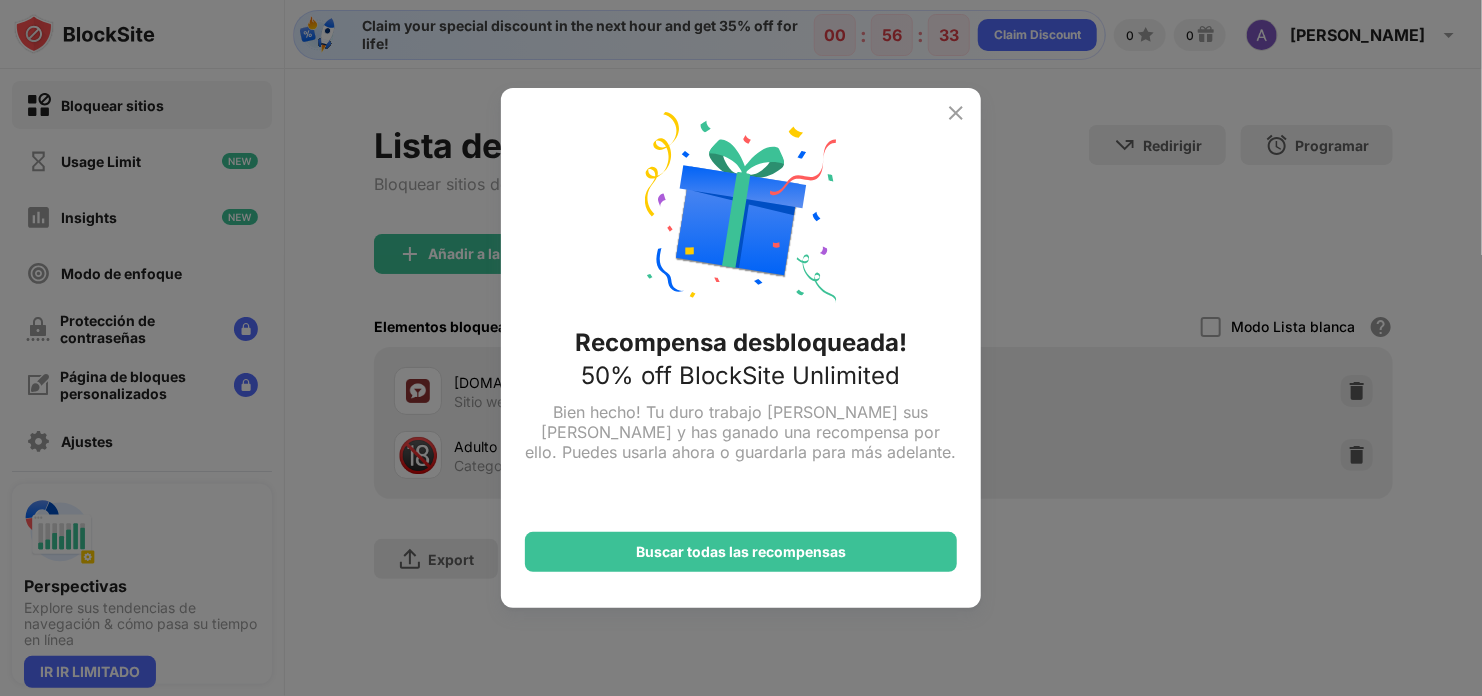click at bounding box center [956, 113] 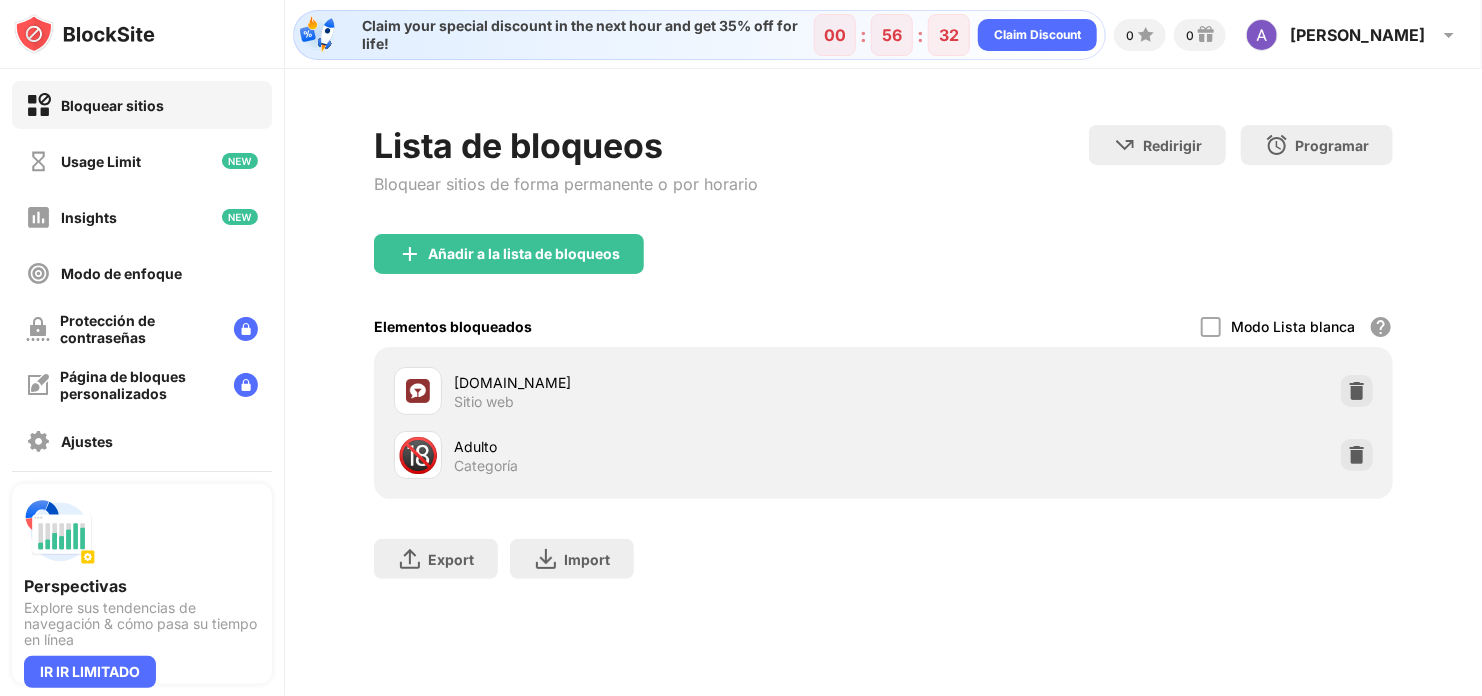 click on "Lista de bloqueos Bloquear sitios de forma permanente o por horario Redirigir Haz clic para configurar el sitio web de redireccionamiento. Programar Selecciona qué [PERSON_NAME] y horarios estará activa la lista de bloqueo. Añadir a la lista de bloqueos Elementos bloqueados Modo [PERSON_NAME] Bloquea todos los sitios web excepto los de tu [PERSON_NAME]. El modo [PERSON_NAME] sólo funciona con URL y no incluye categorías ni palabras clave. [DOMAIN_NAME] Sitio web 🔞 Adulto Categoría Export Exportar archivos (sólo para artículos de sitios web) Import Importar archivos (sólo para artículos de sitios web)" at bounding box center [883, 362] 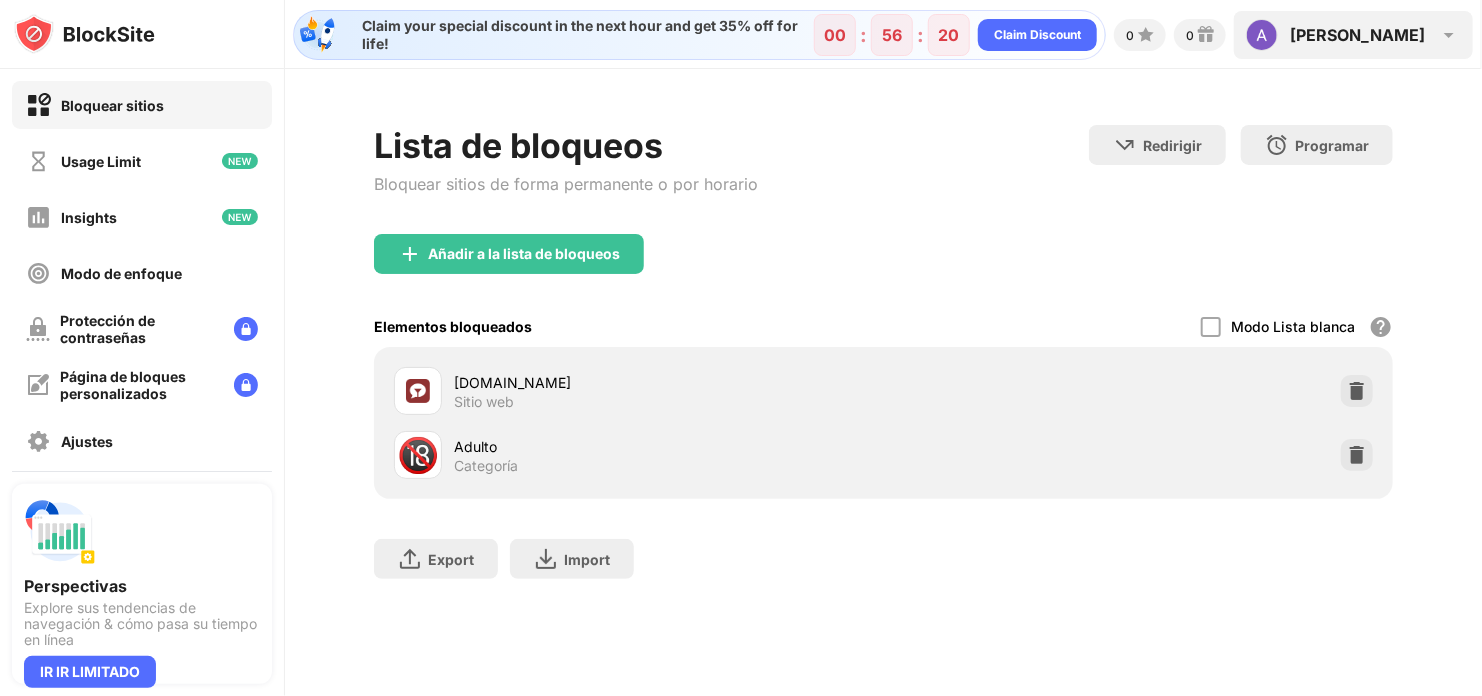 click on "[PERSON_NAME]" at bounding box center [1357, 35] 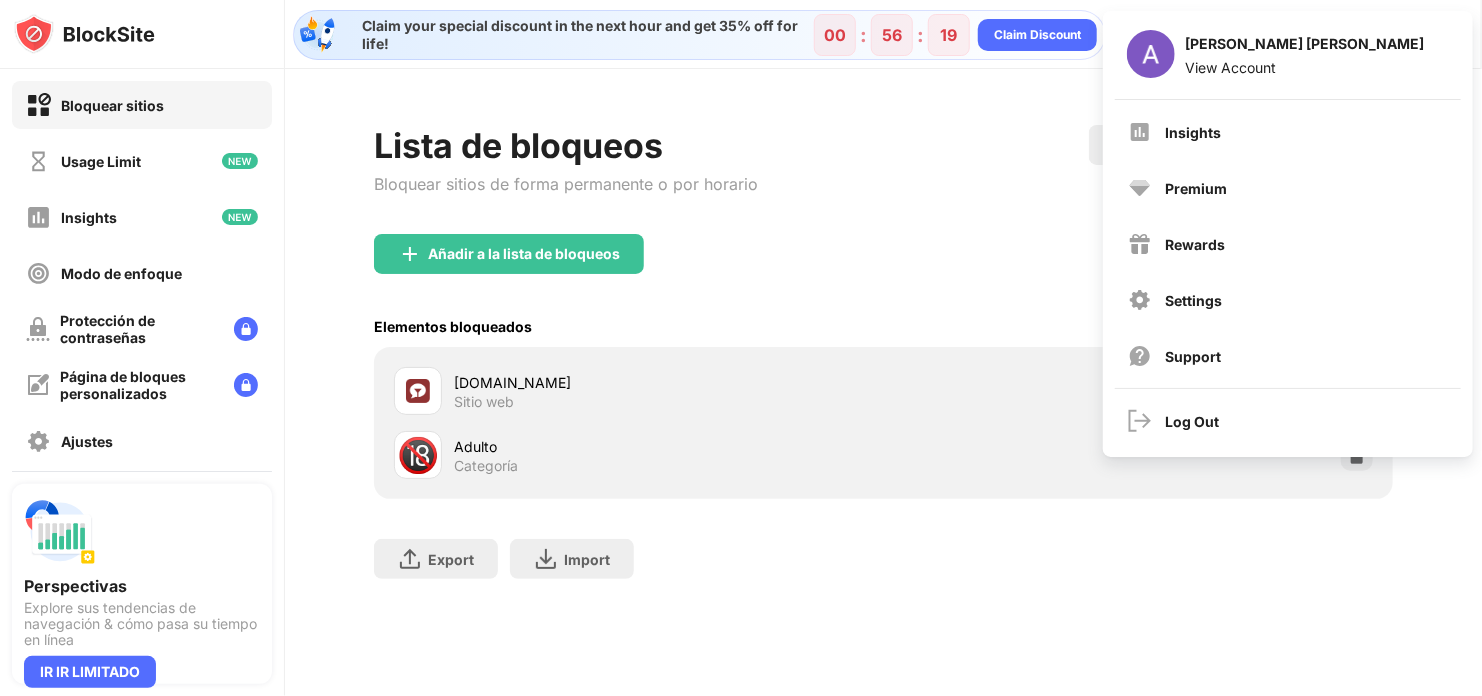 click on "Lista de bloqueos Bloquear sitios de forma permanente o por horario Redirigir Haz clic para configurar el sitio web de redireccionamiento. Programar Selecciona qué días y horarios estará activa la lista de bloqueo." at bounding box center (883, 179) 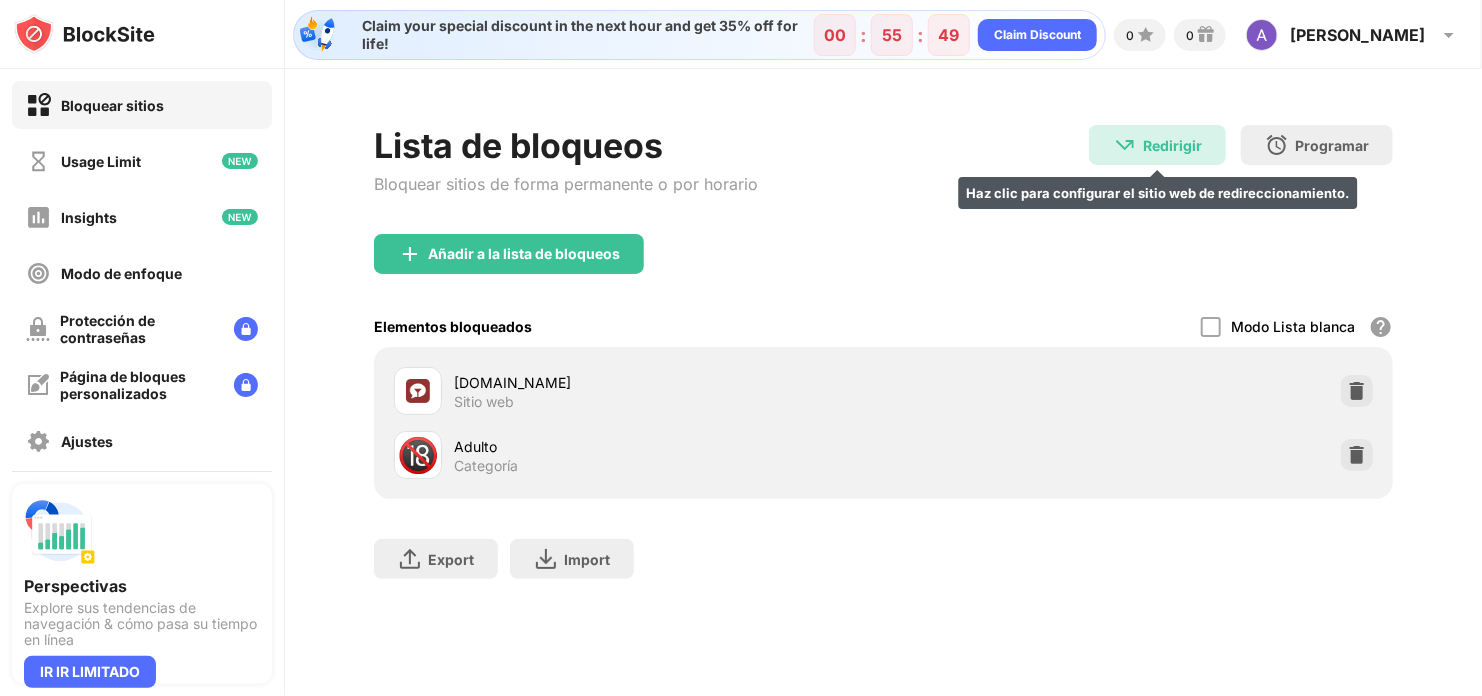 click on "Redirigir" at bounding box center (1172, 145) 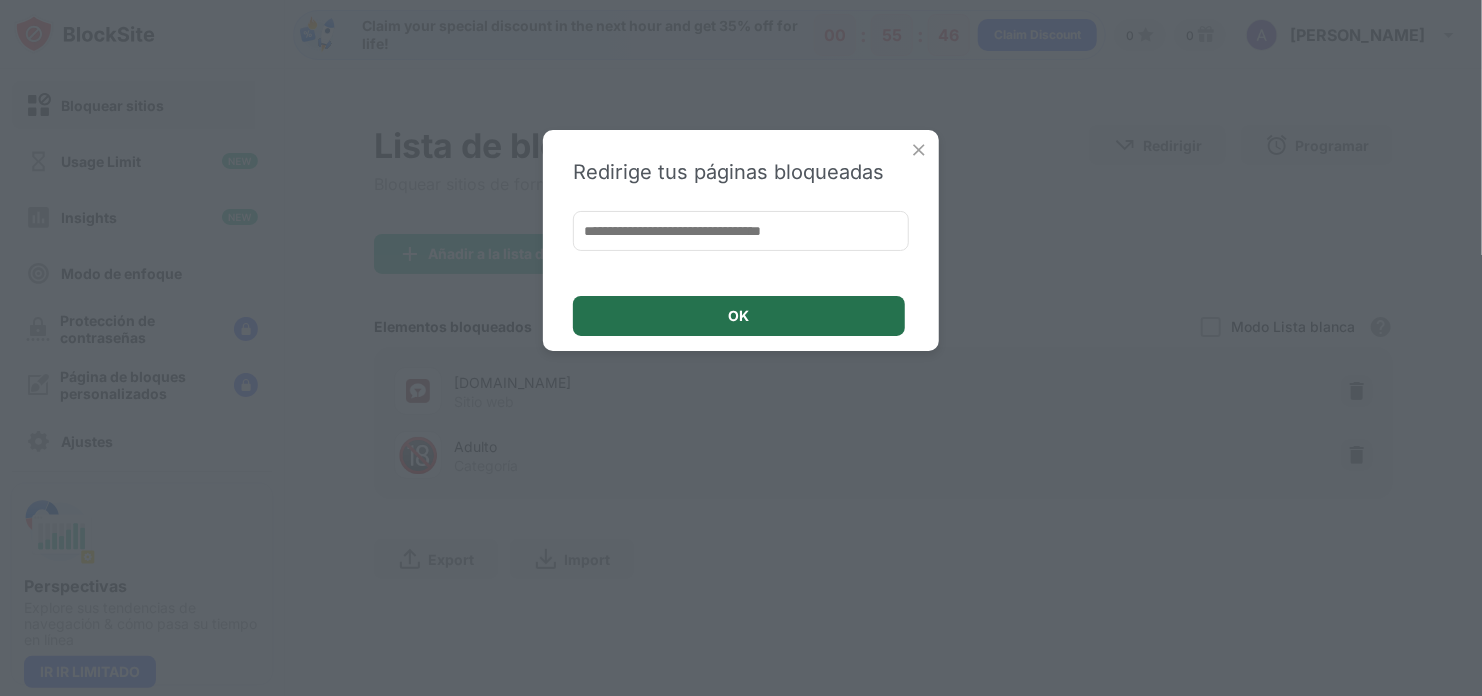 click on "OK" at bounding box center [739, 316] 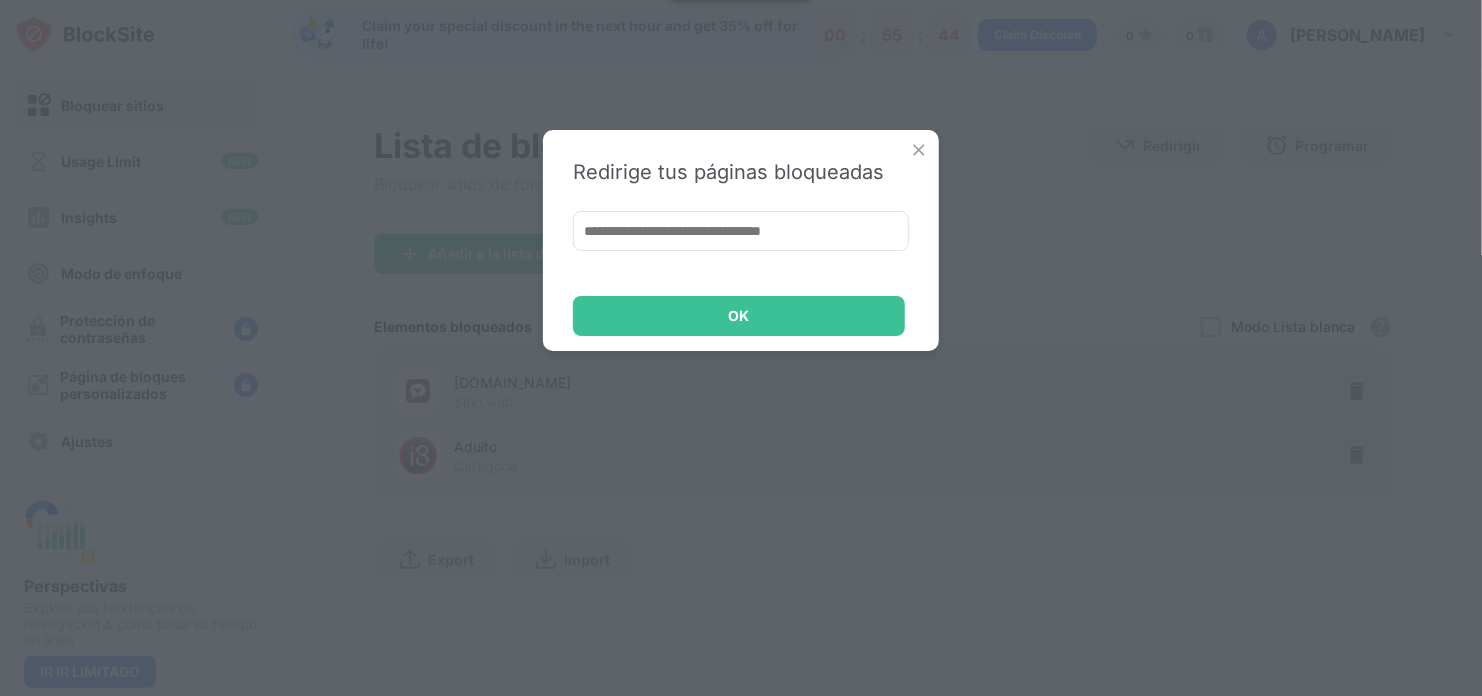 click at bounding box center [919, 150] 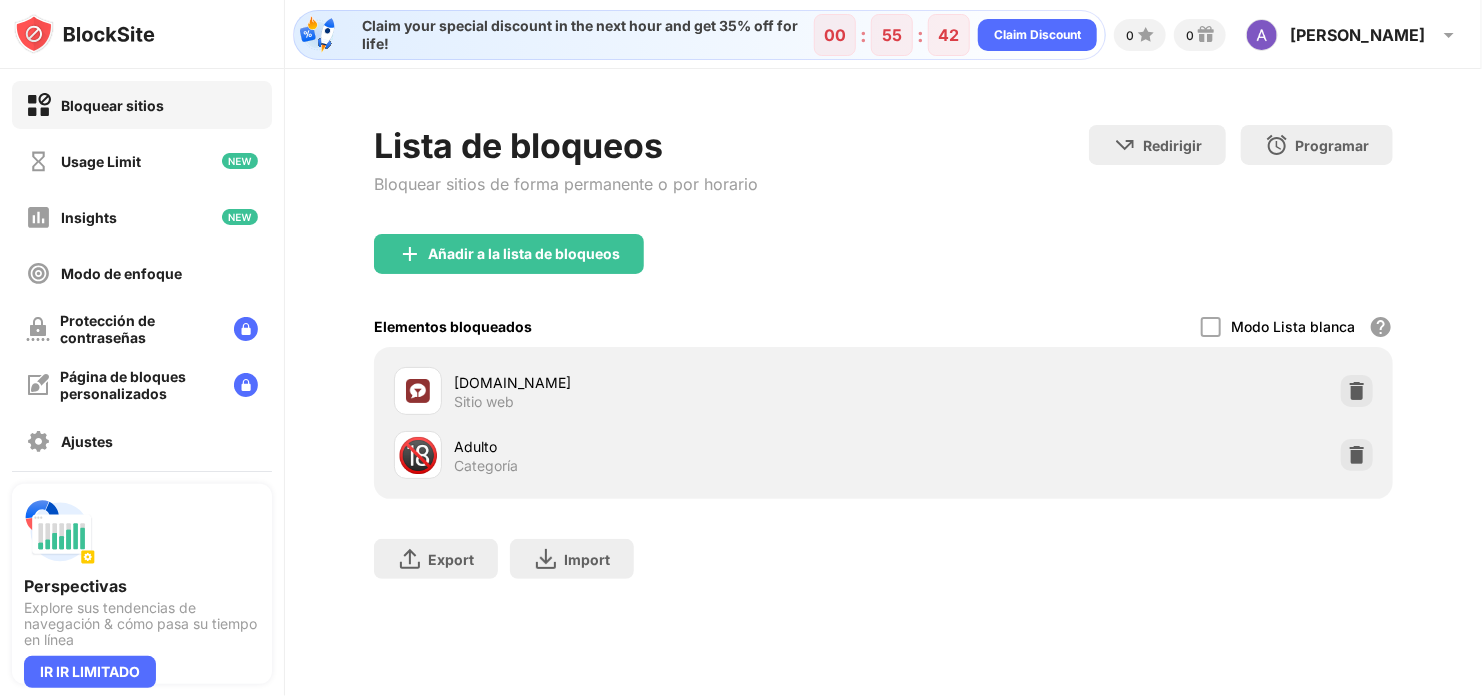 click on "Bloquear sitios" at bounding box center [112, 105] 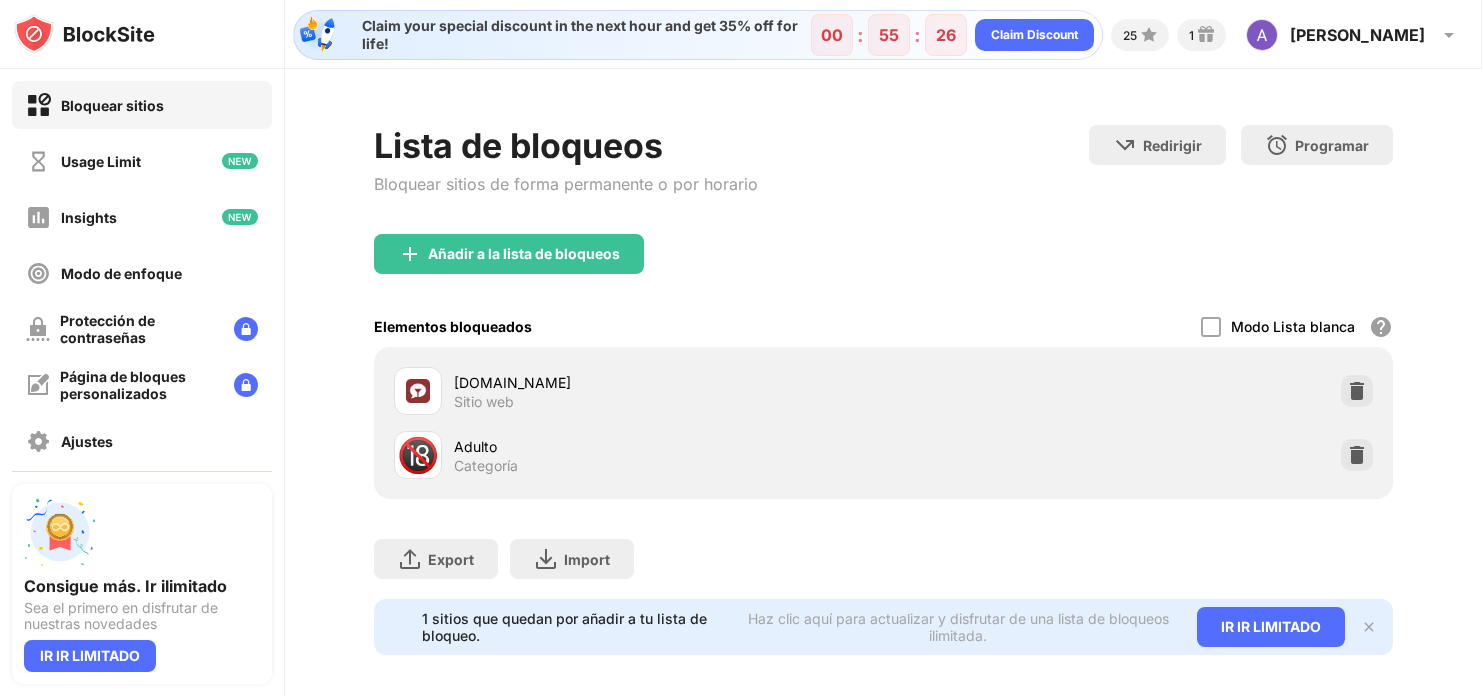 scroll, scrollTop: 0, scrollLeft: 0, axis: both 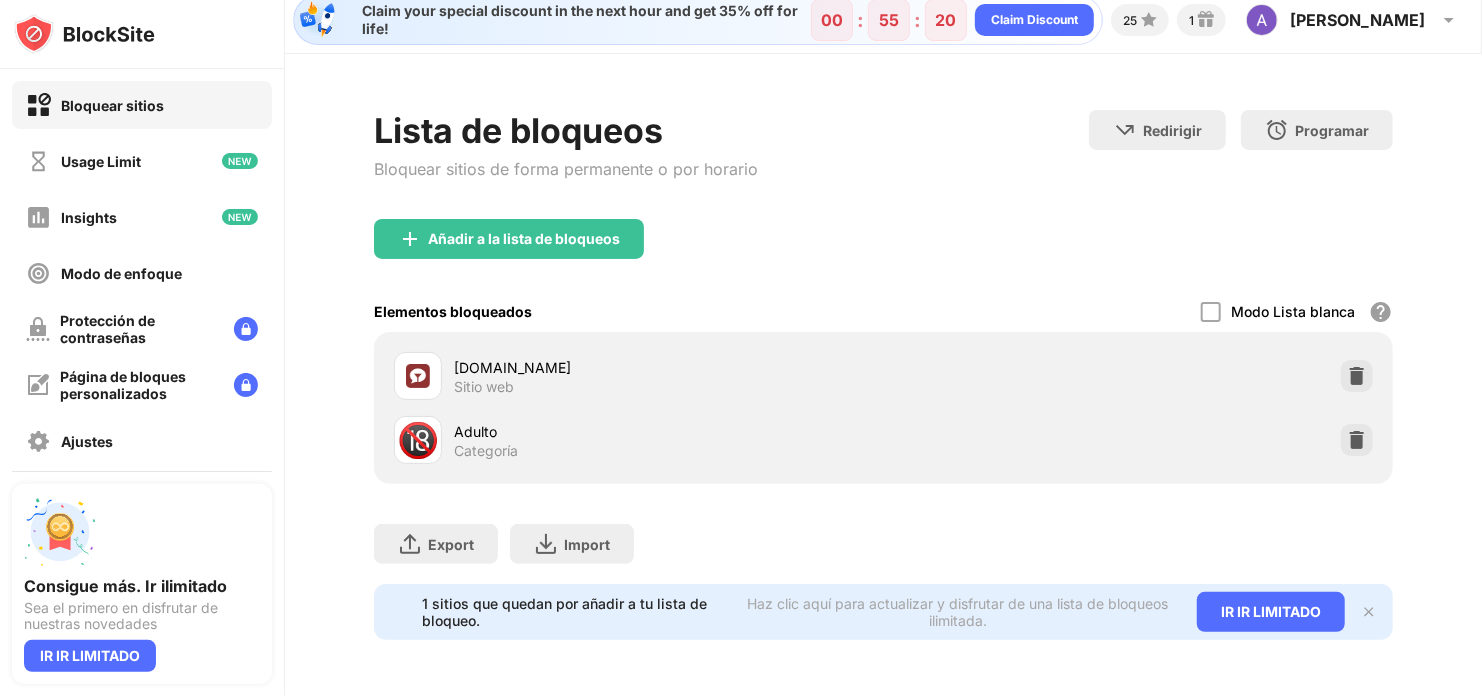 click on "stripchat.com Sitio web" at bounding box center [669, 376] 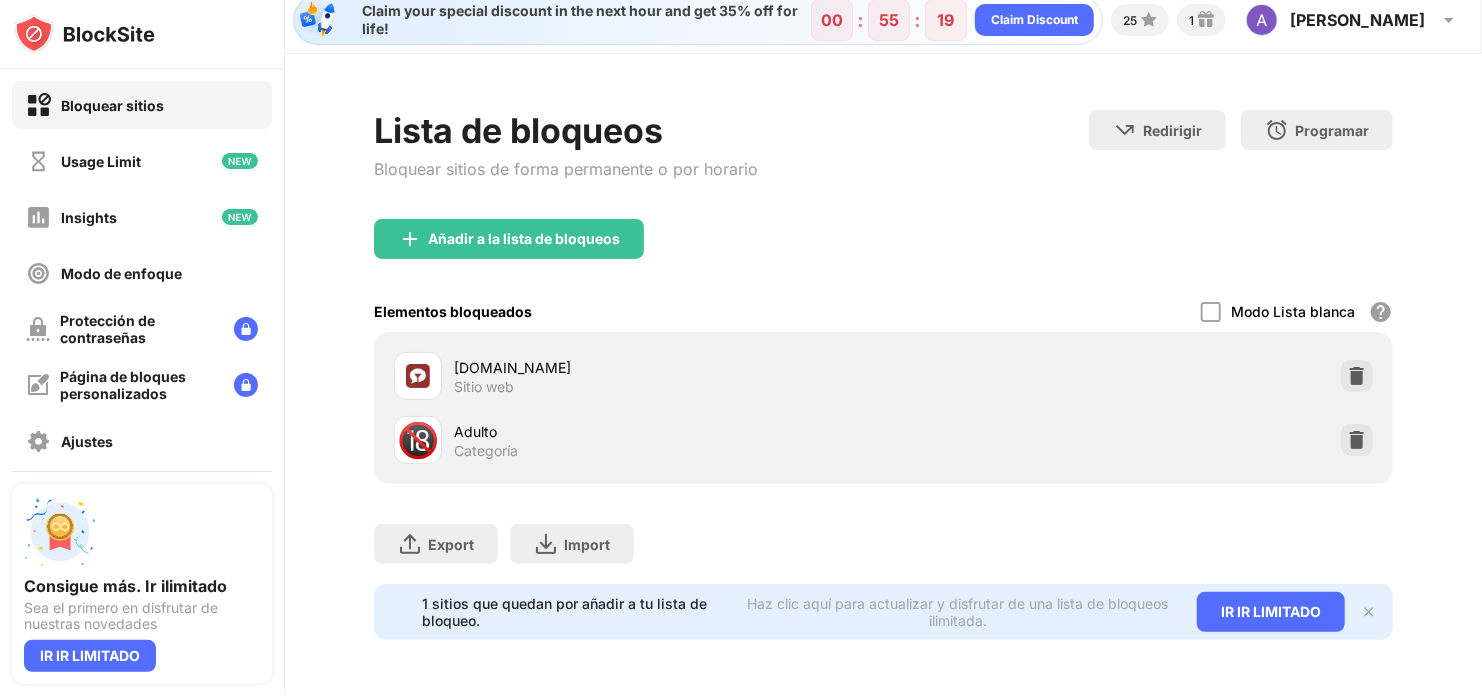 click on "[DOMAIN_NAME]" at bounding box center (669, 367) 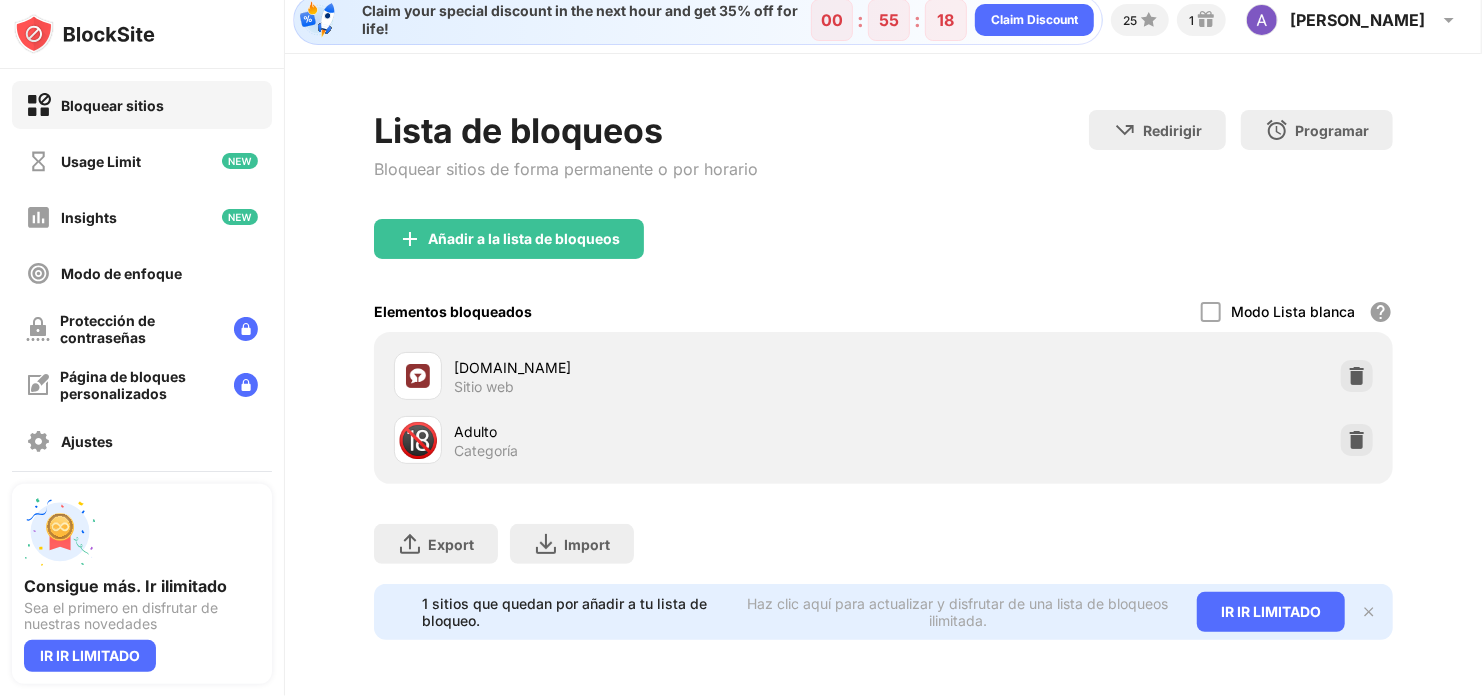 click at bounding box center (418, 376) 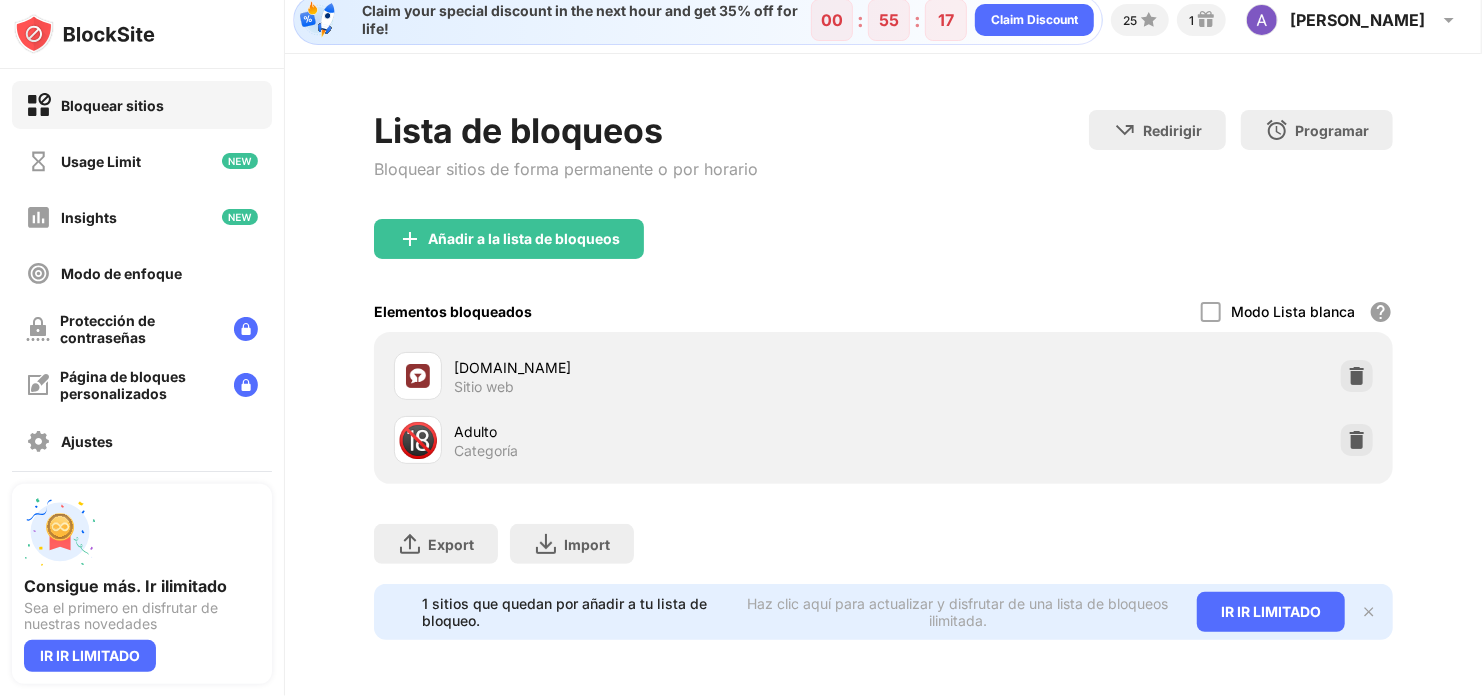 click on "🔞 Adulto Categoría" at bounding box center (639, 440) 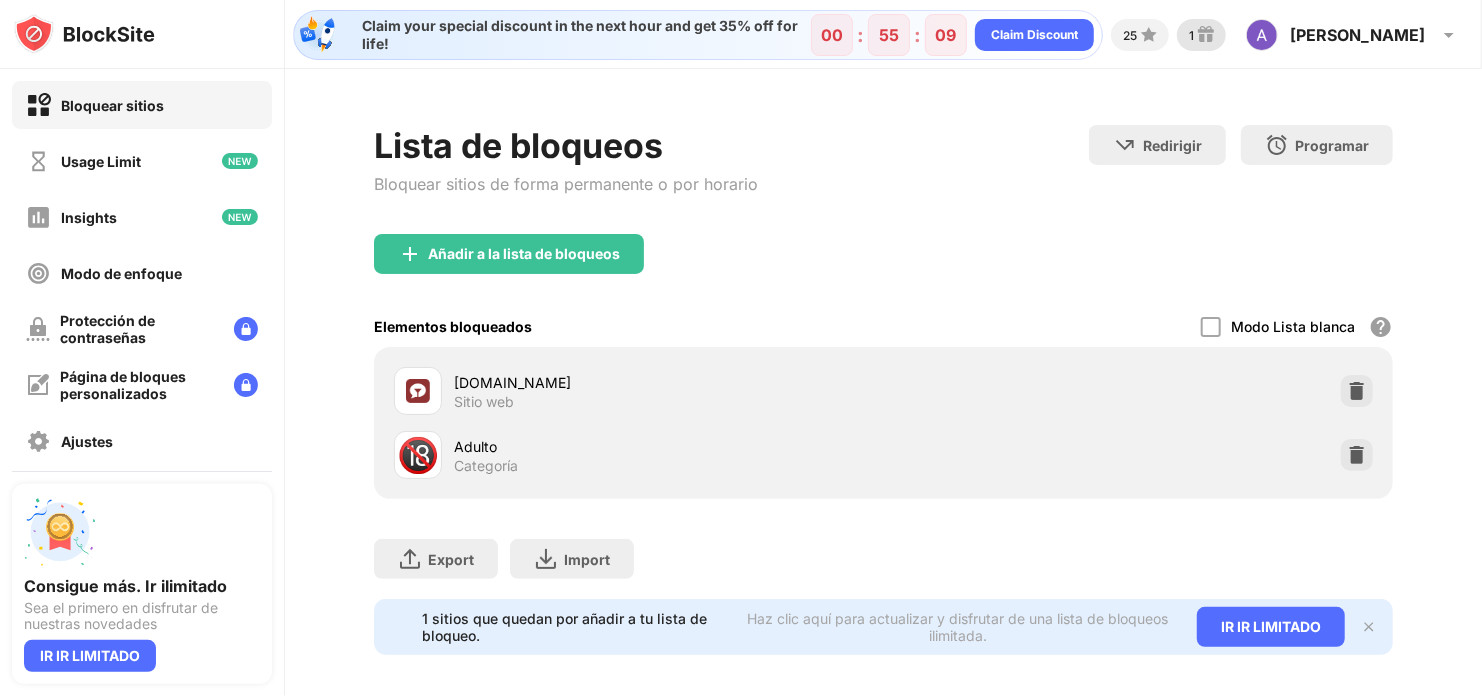 click at bounding box center [1206, 35] 